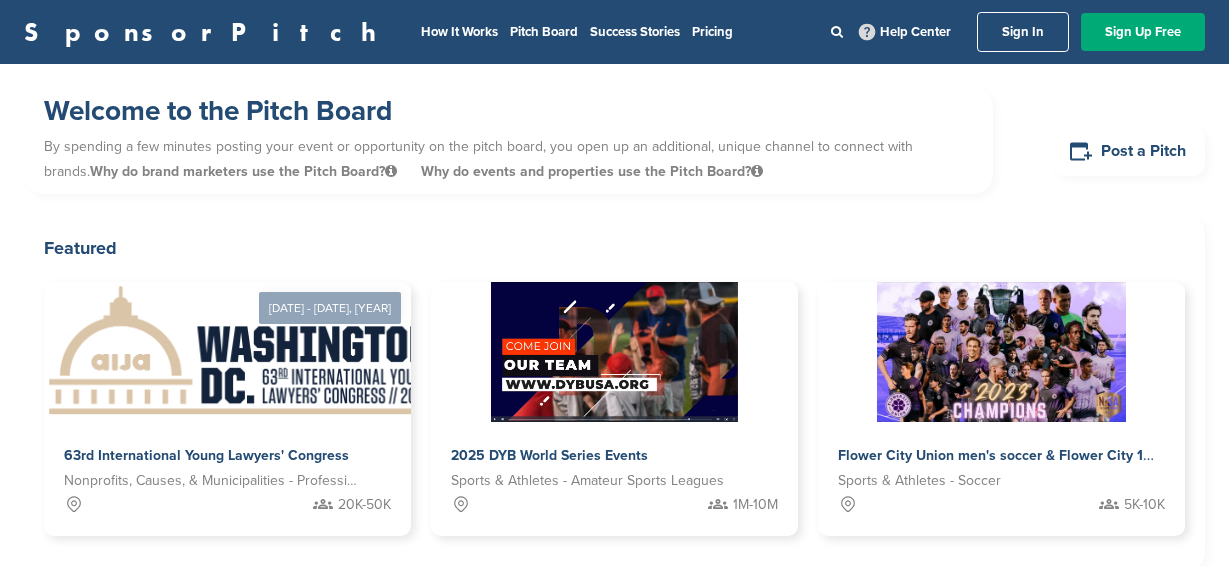 scroll, scrollTop: 0, scrollLeft: 0, axis: both 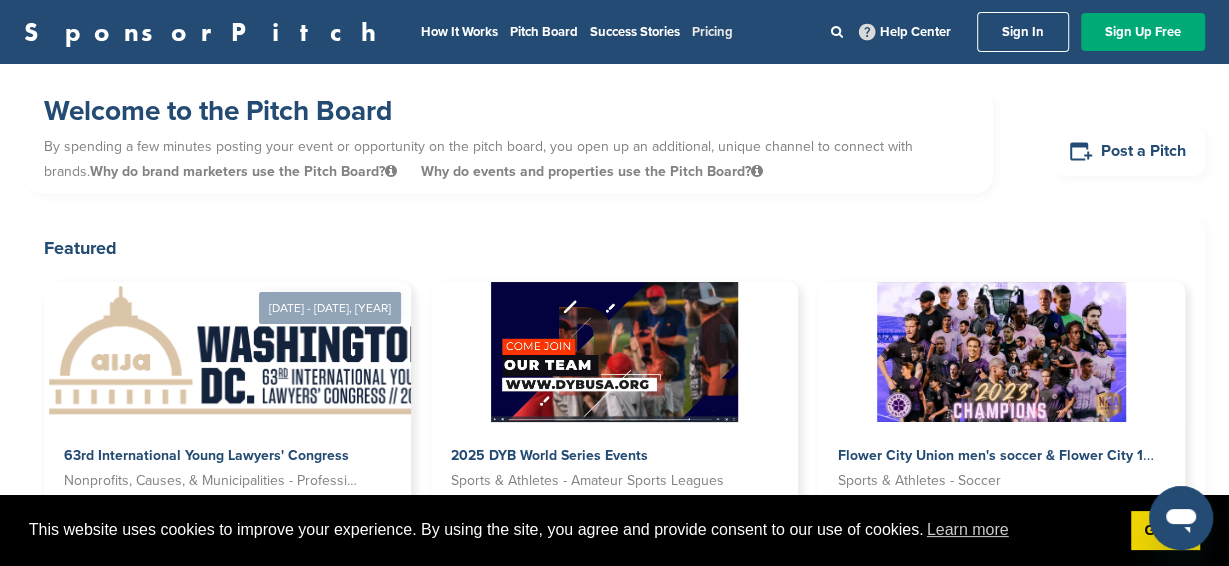 click on "Pricing" at bounding box center (712, 32) 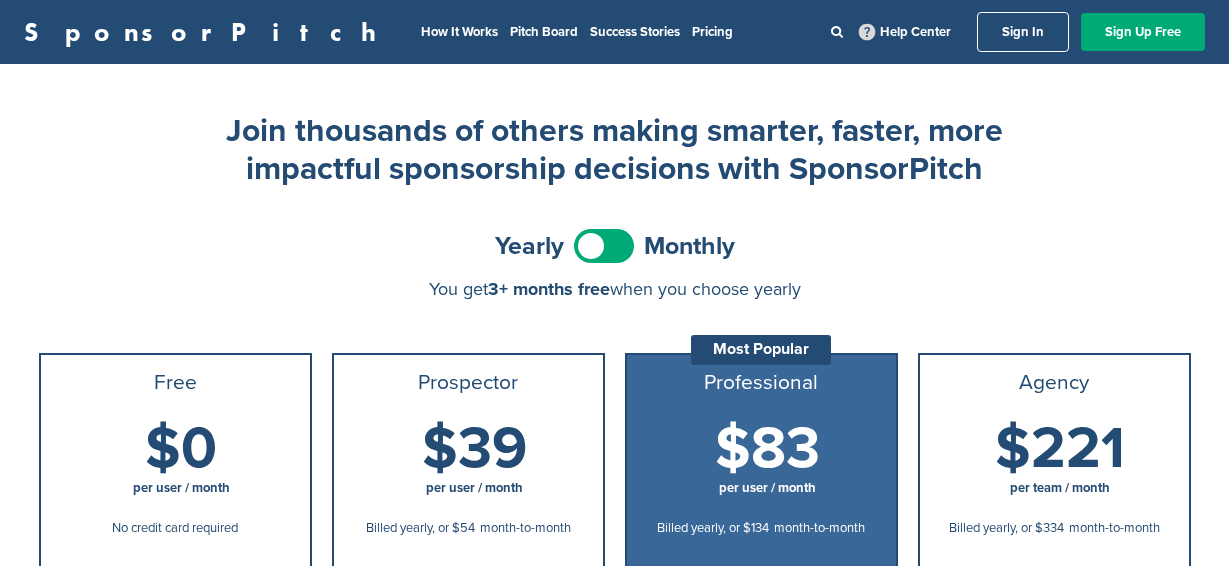 scroll, scrollTop: 0, scrollLeft: 0, axis: both 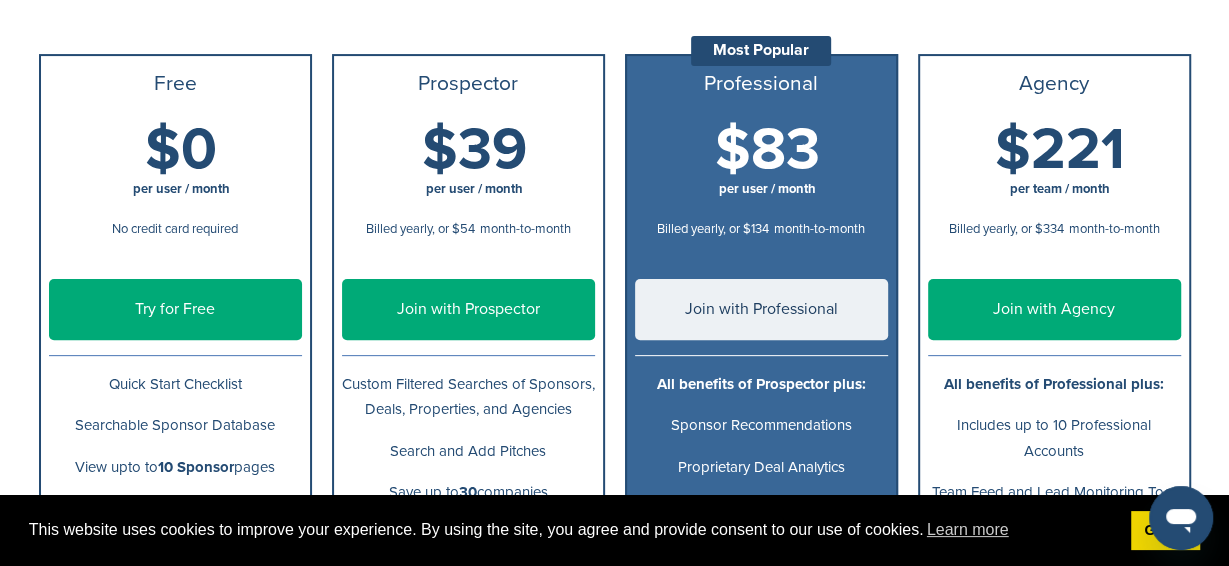 click on "Try for Free" at bounding box center (175, 309) 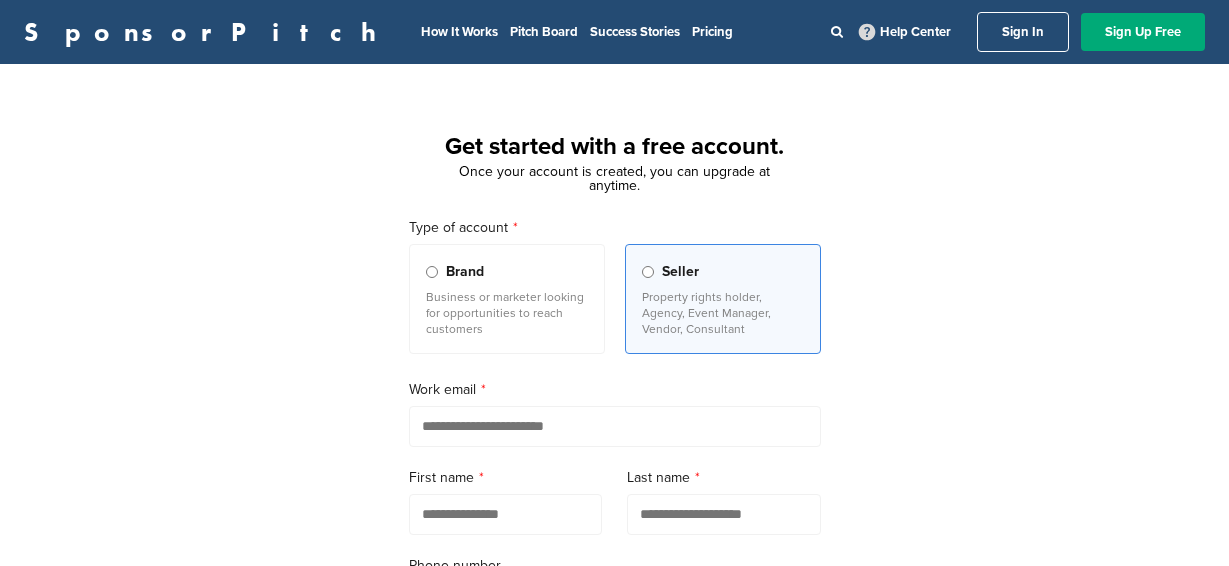 scroll, scrollTop: 0, scrollLeft: 0, axis: both 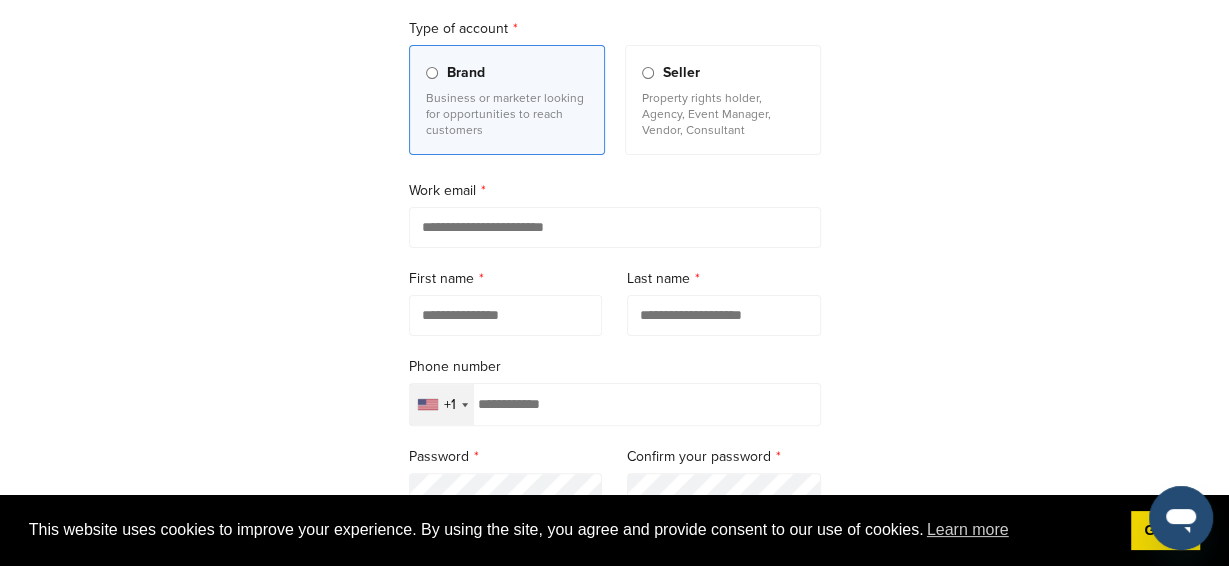 click at bounding box center [615, 227] 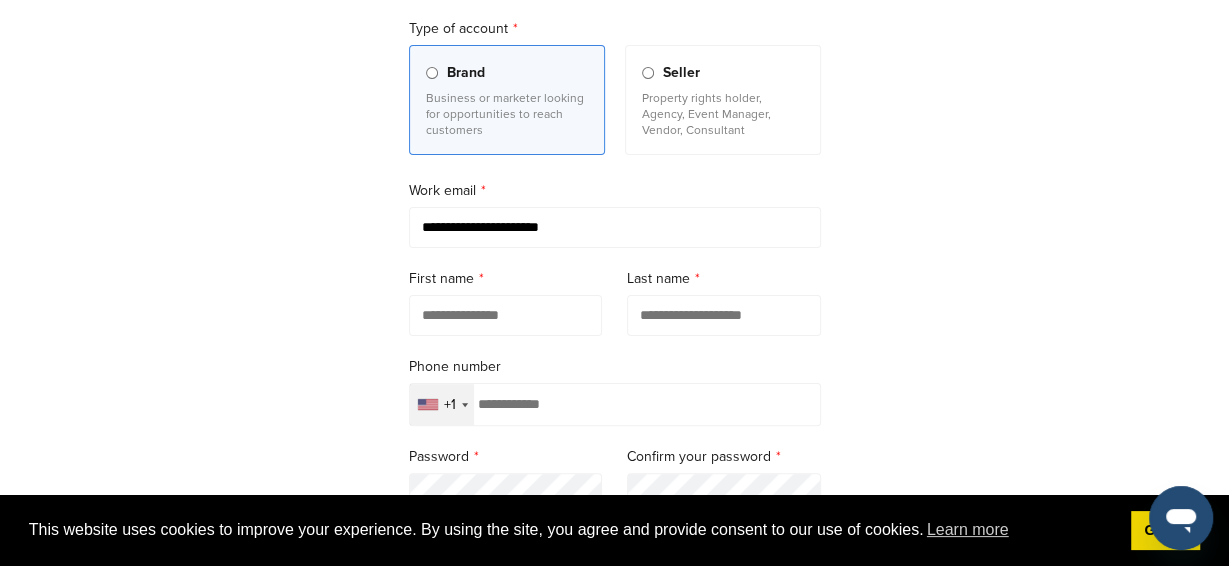 type on "*********" 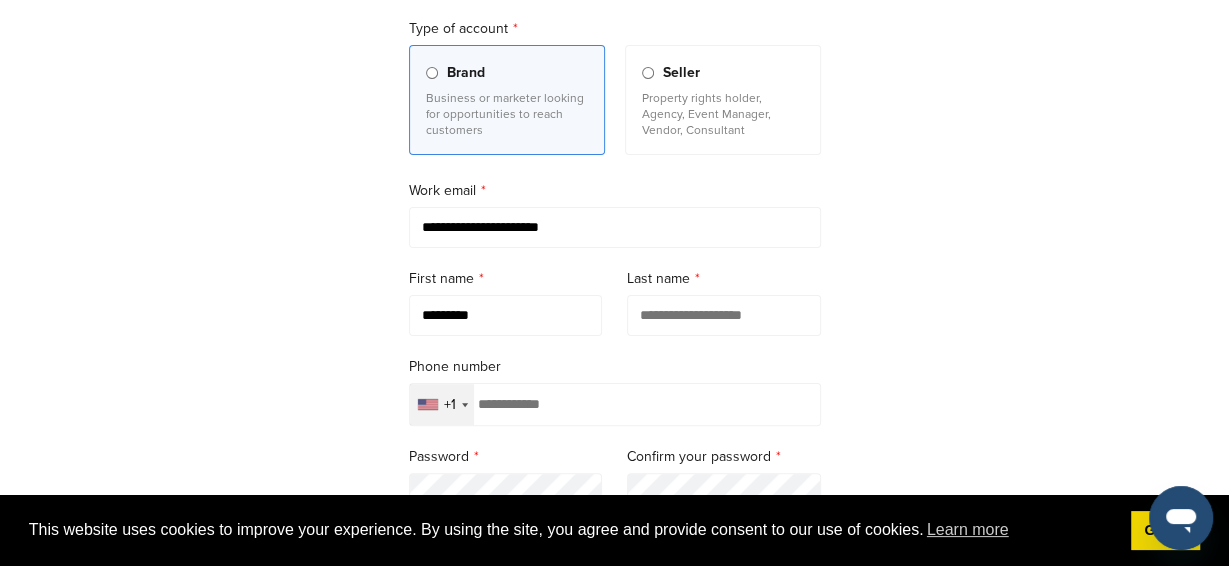 type on "*******" 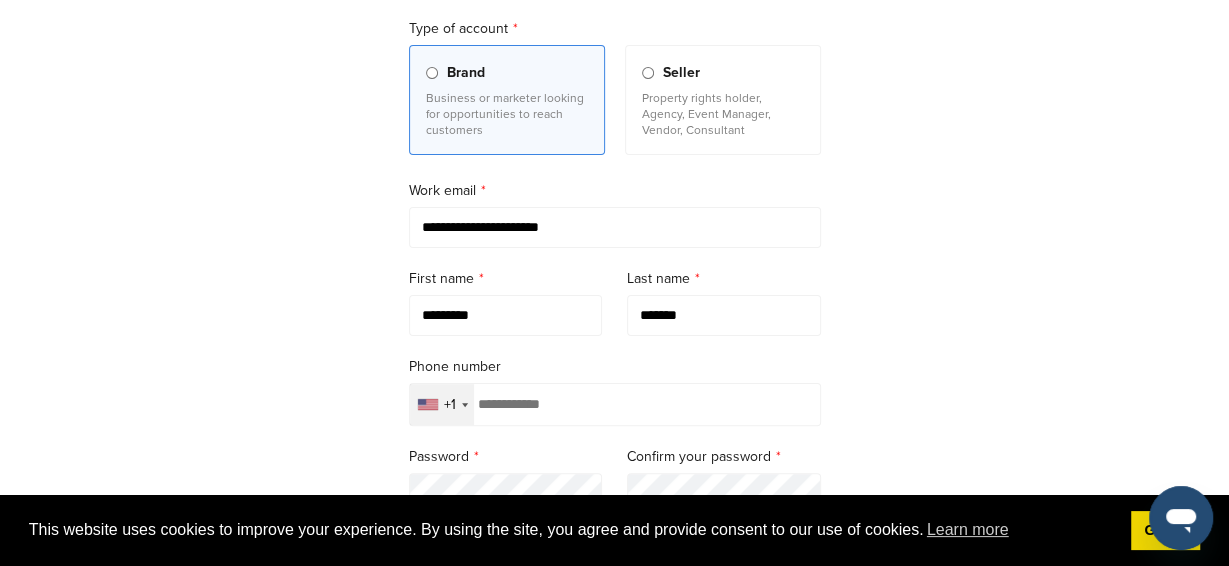 type on "**********" 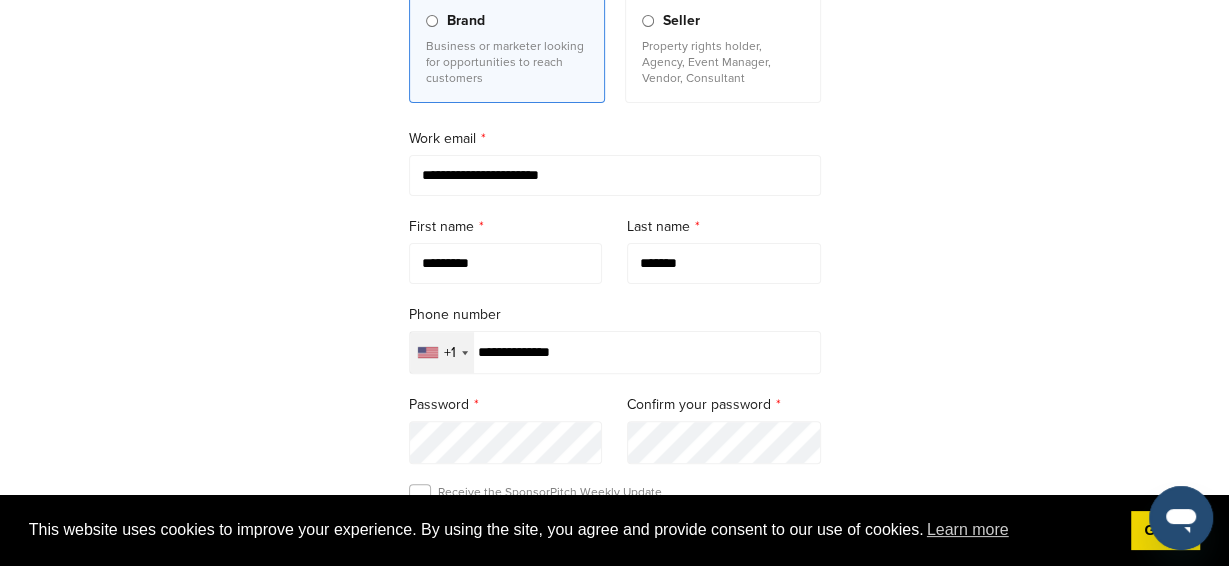 scroll, scrollTop: 299, scrollLeft: 0, axis: vertical 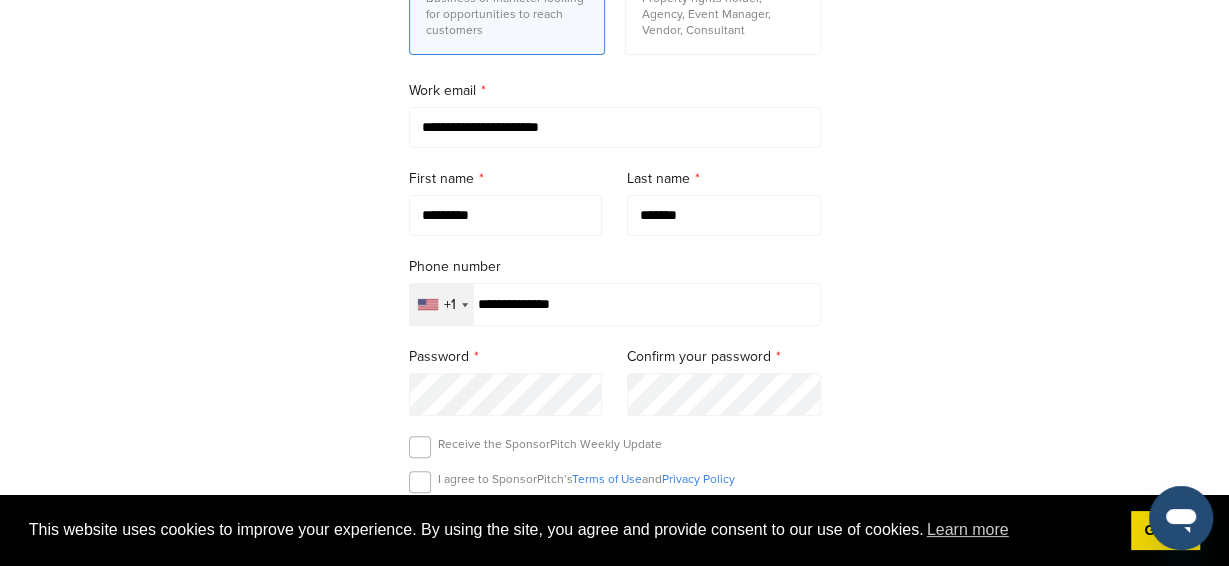 drag, startPoint x: 534, startPoint y: 212, endPoint x: 358, endPoint y: 227, distance: 176.63805 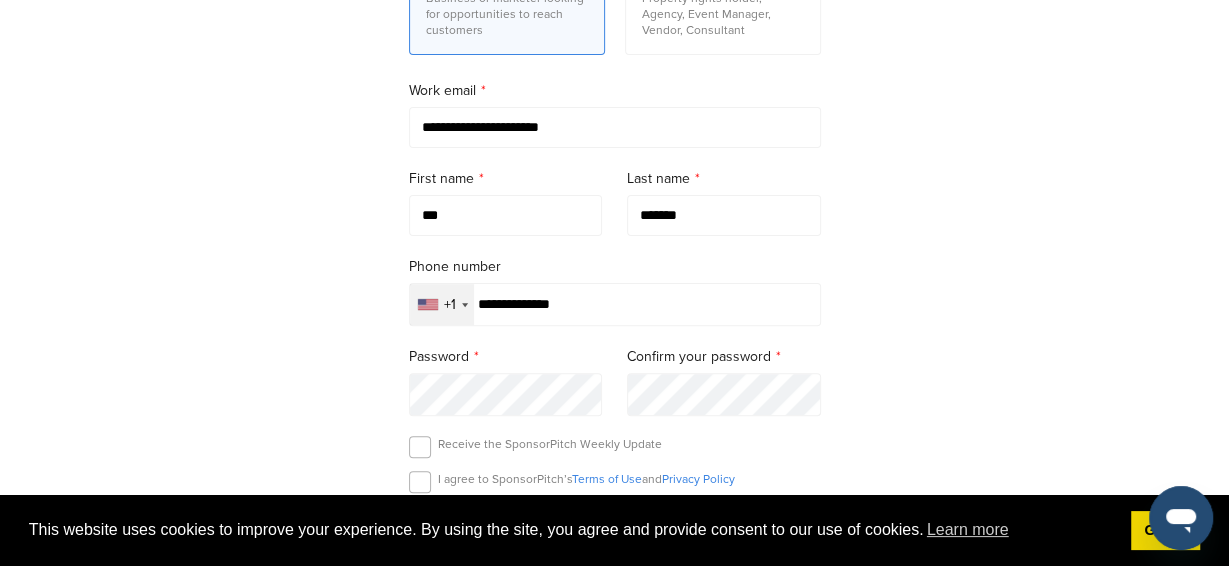 type on "***" 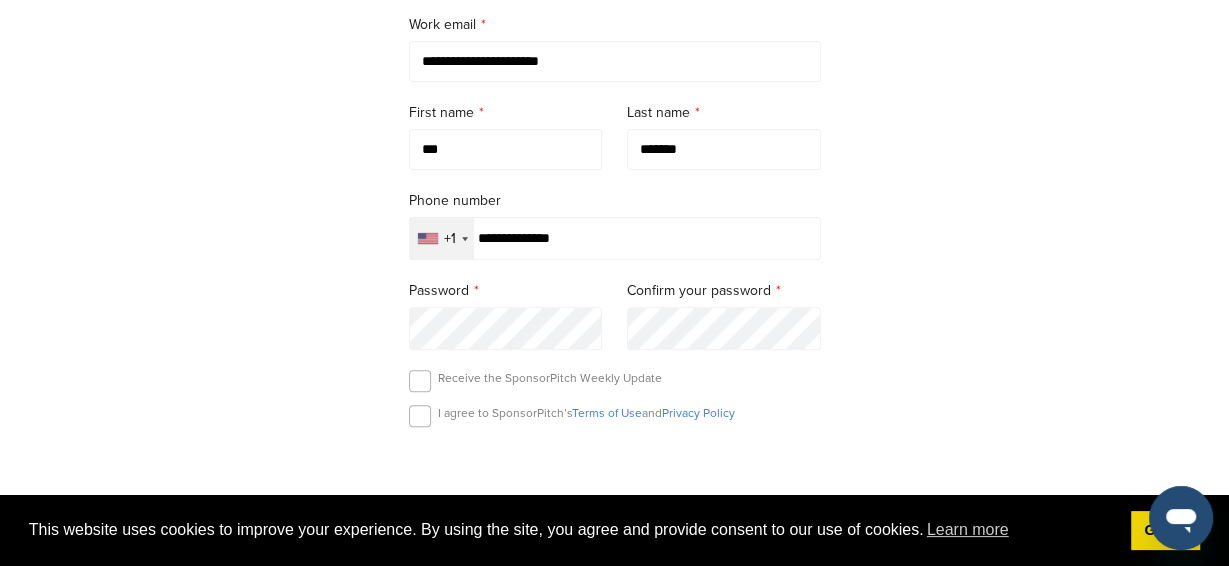 scroll, scrollTop: 400, scrollLeft: 0, axis: vertical 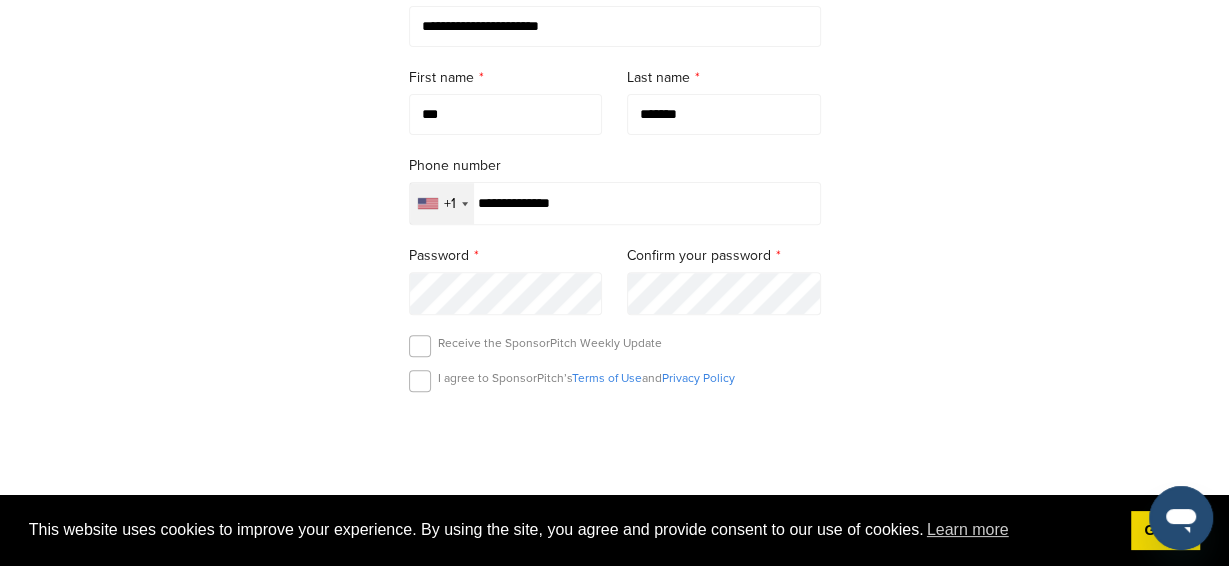 click on "**********" at bounding box center [614, 152] 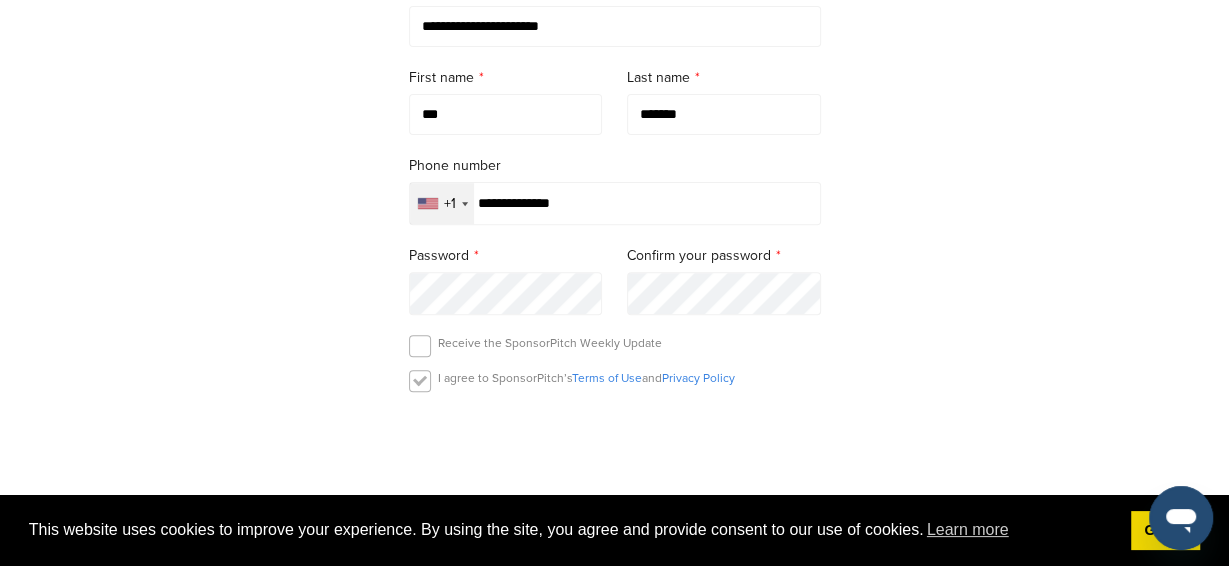 click at bounding box center (420, 381) 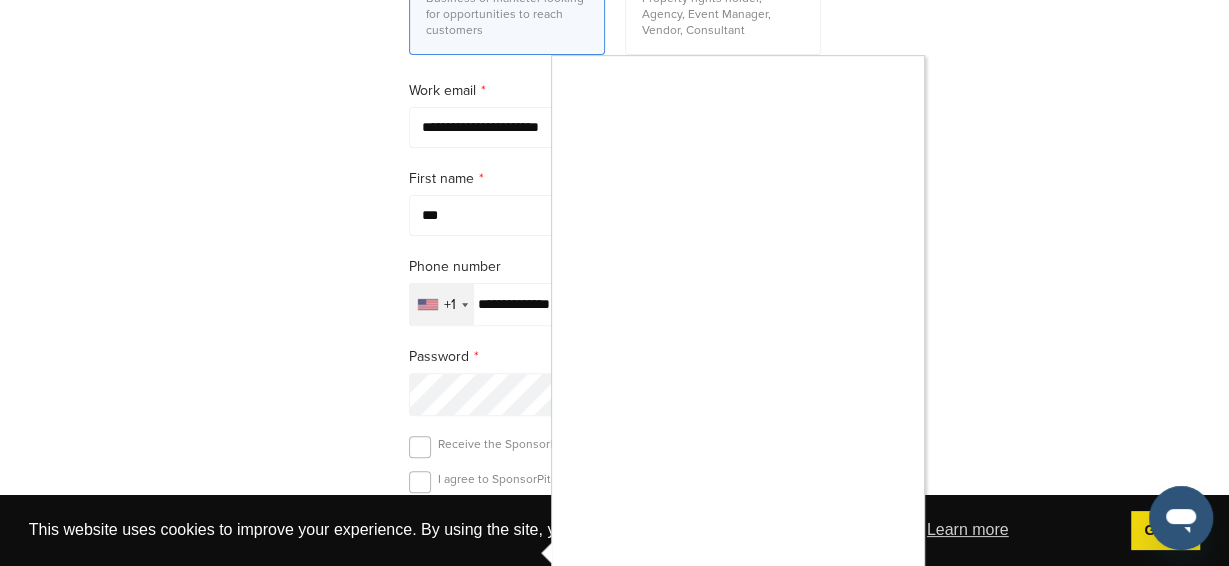 scroll, scrollTop: 400, scrollLeft: 0, axis: vertical 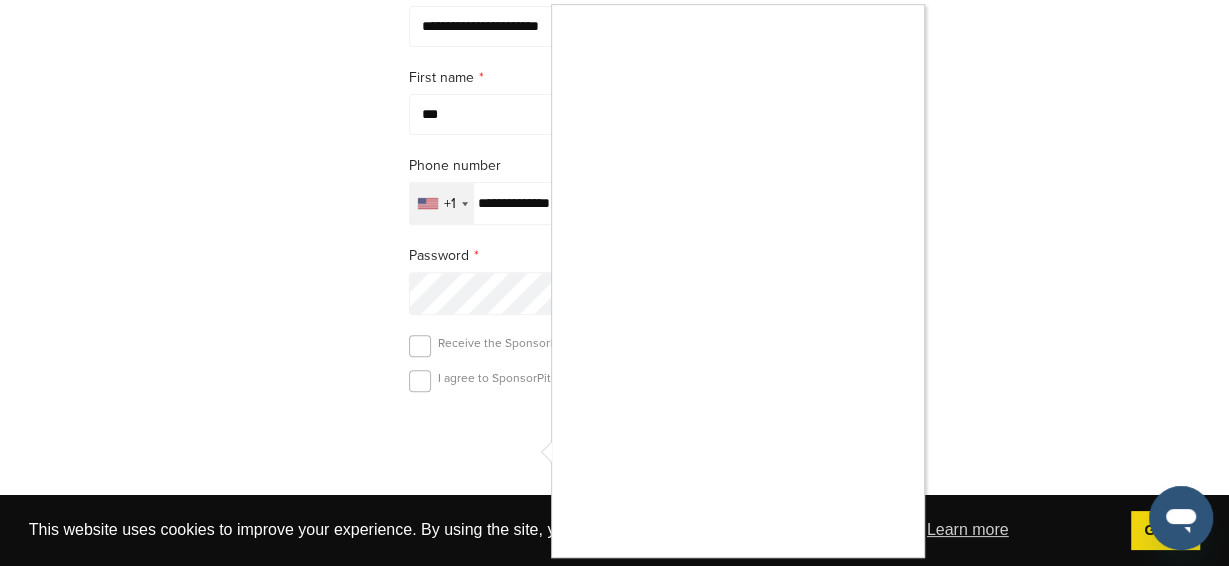 click at bounding box center [614, 283] 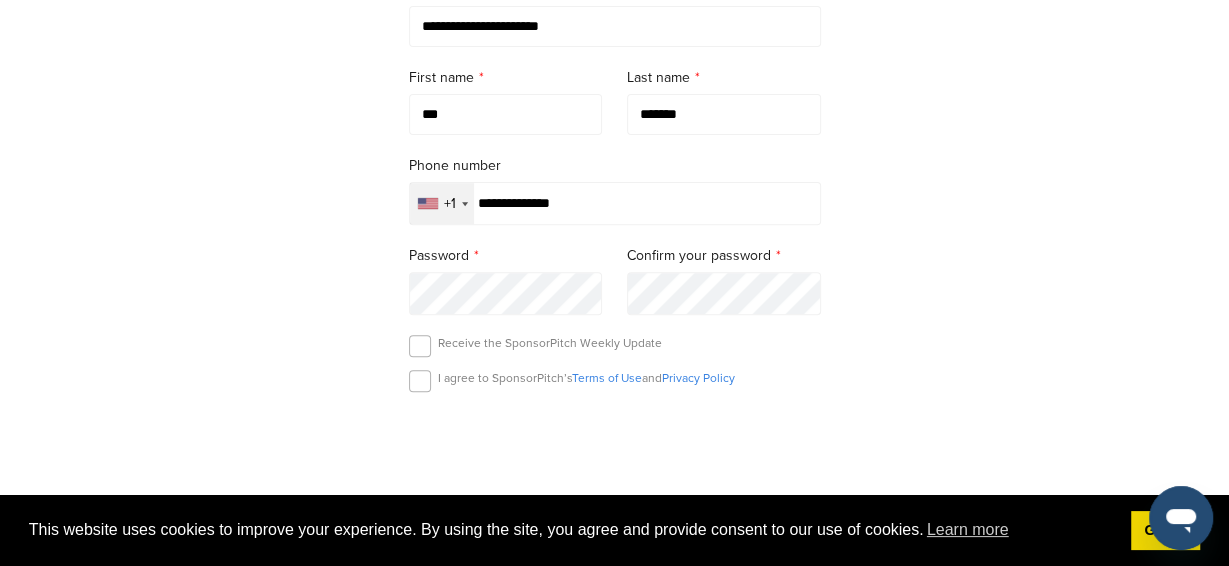 drag, startPoint x: 593, startPoint y: 200, endPoint x: 459, endPoint y: 214, distance: 134.72935 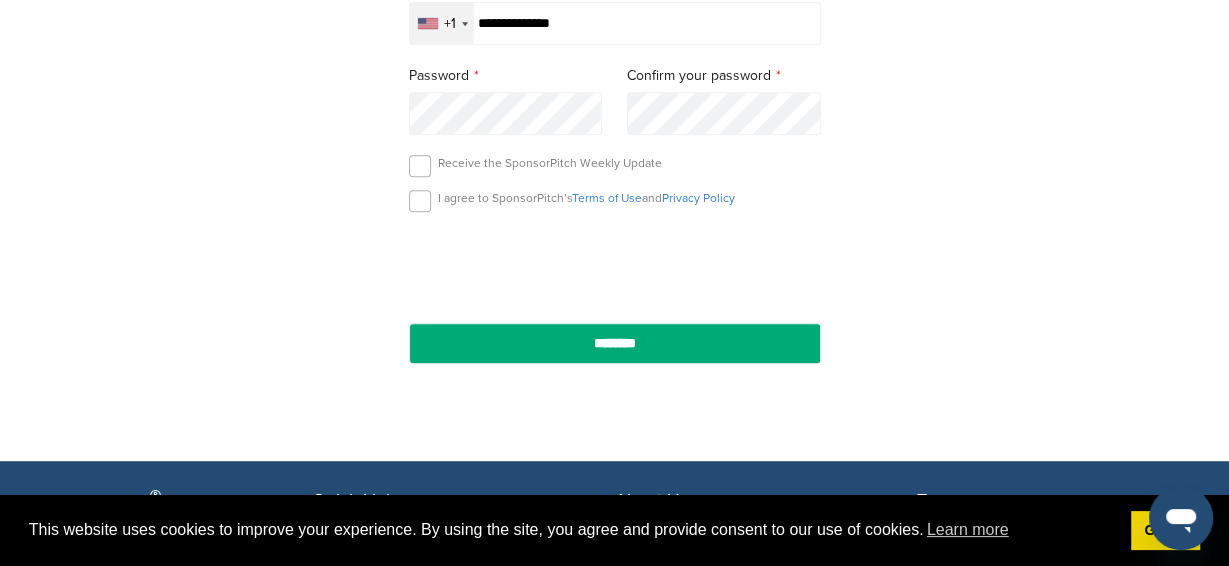 scroll, scrollTop: 699, scrollLeft: 0, axis: vertical 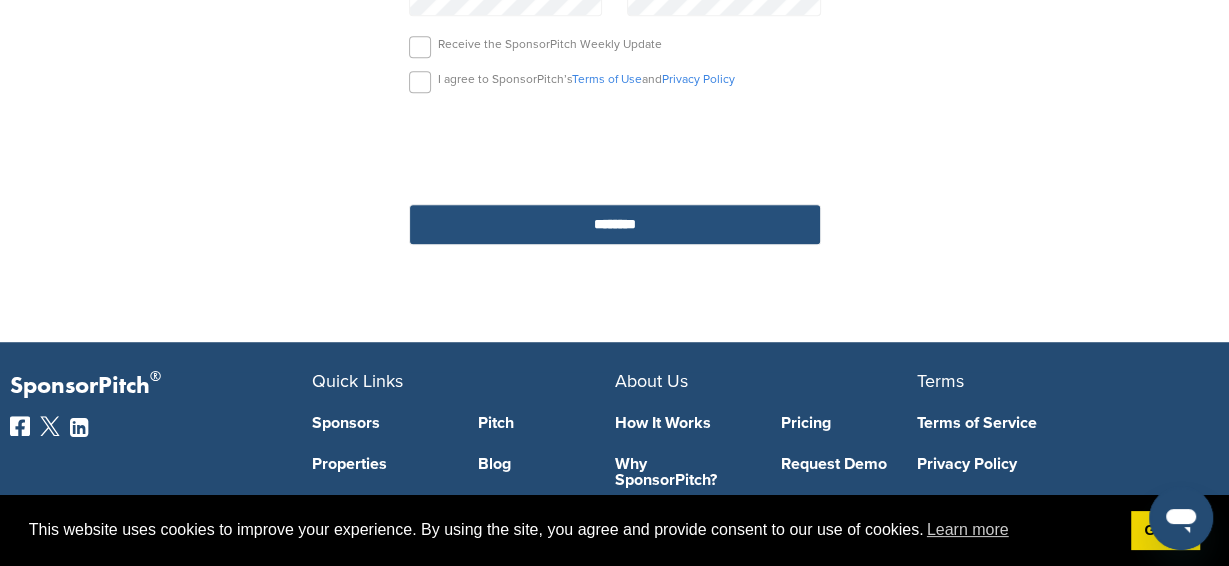 click on "********" at bounding box center [615, 224] 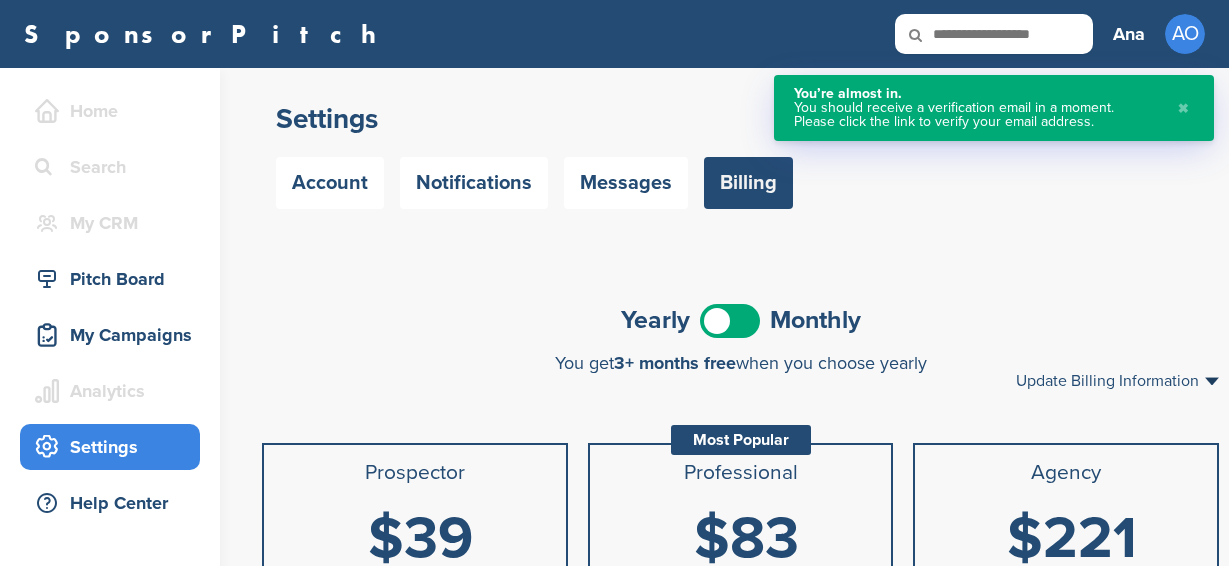 scroll, scrollTop: 0, scrollLeft: 0, axis: both 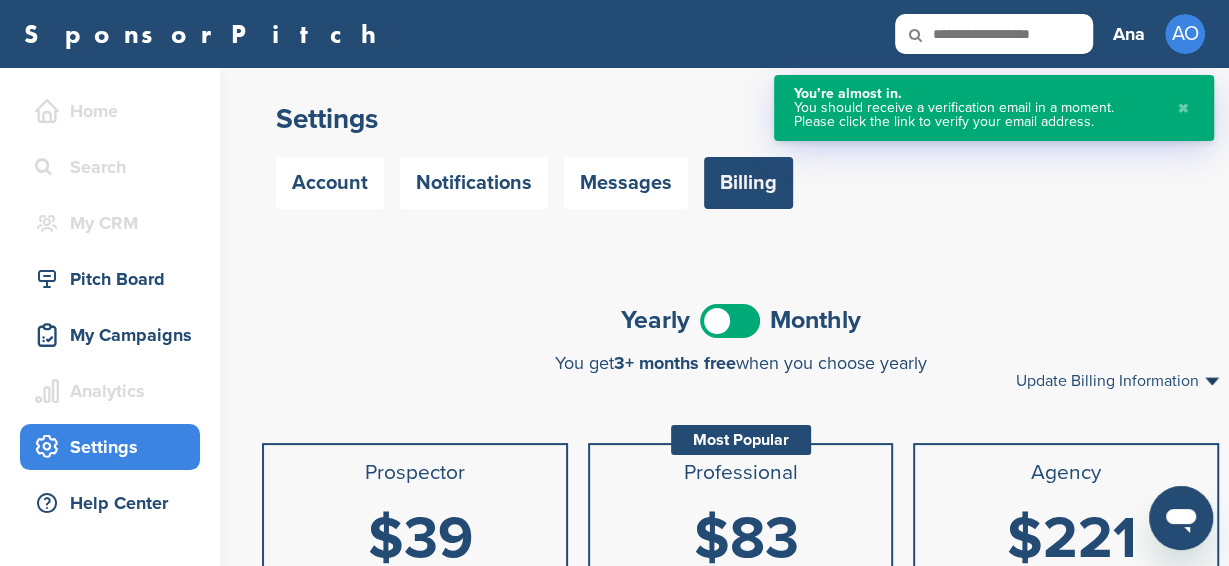 click at bounding box center (730, 321) 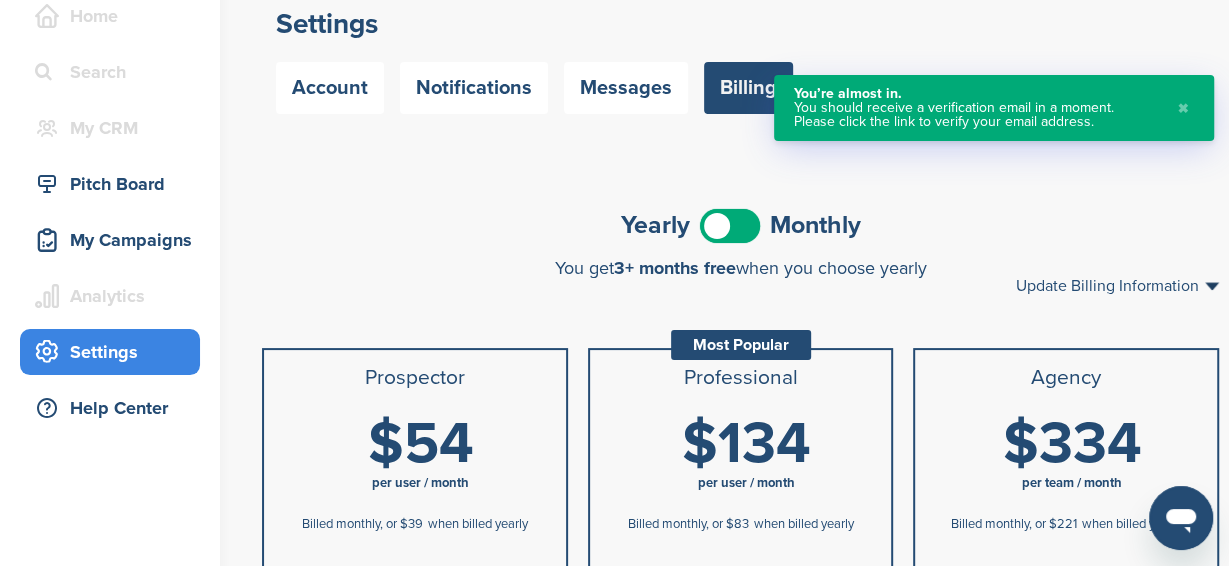 scroll, scrollTop: 199, scrollLeft: 0, axis: vertical 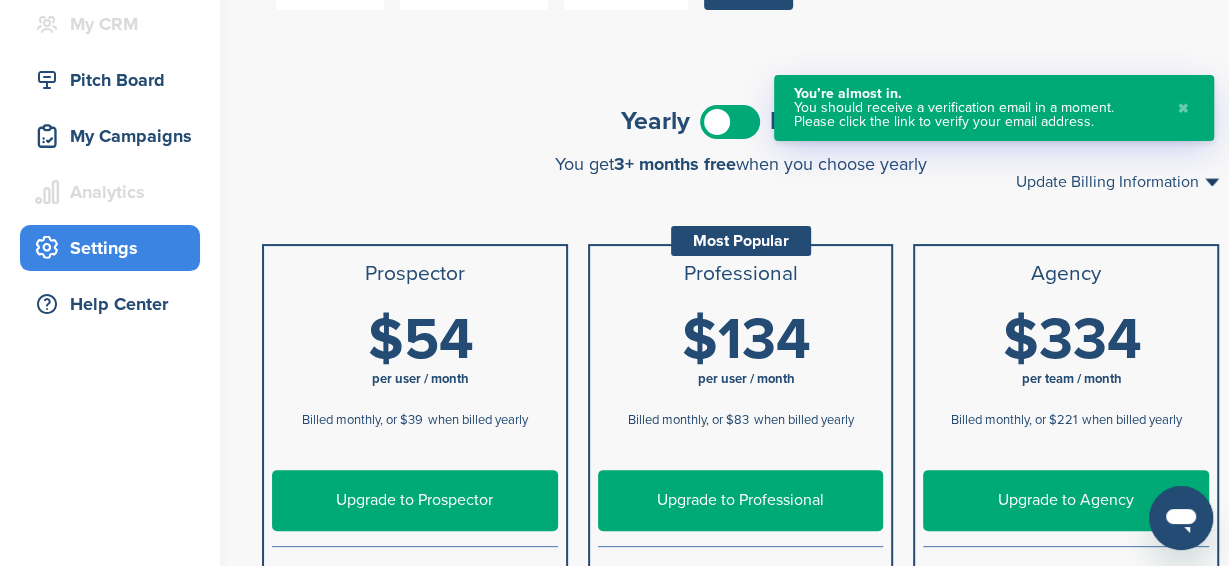 click at bounding box center (730, 122) 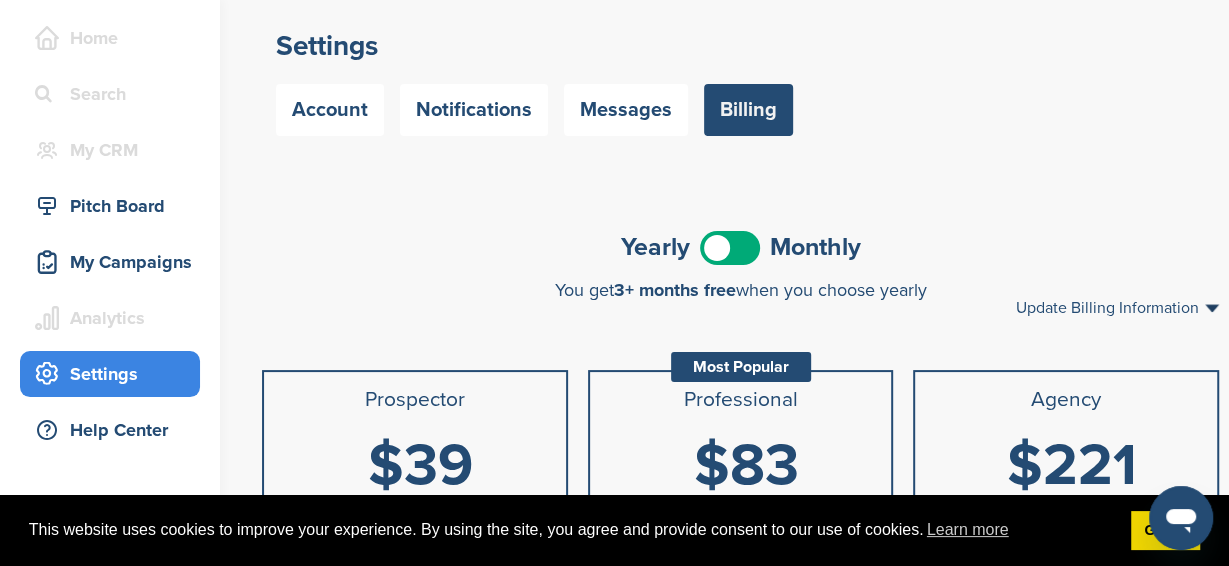 scroll, scrollTop: 0, scrollLeft: 0, axis: both 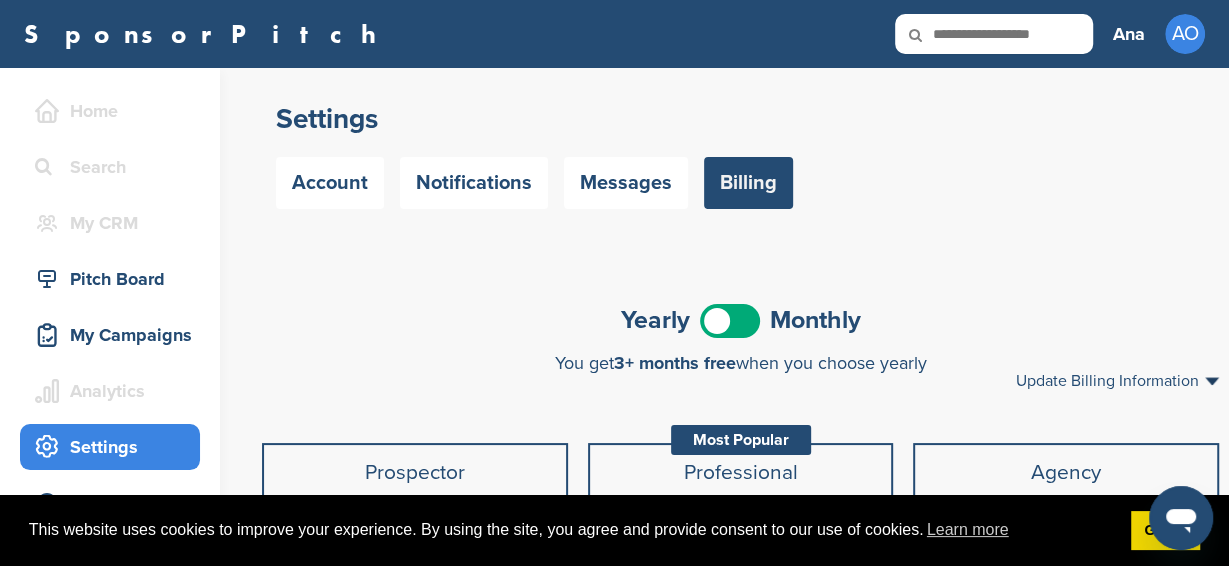 click on "SponsorPitch" at bounding box center [206, 34] 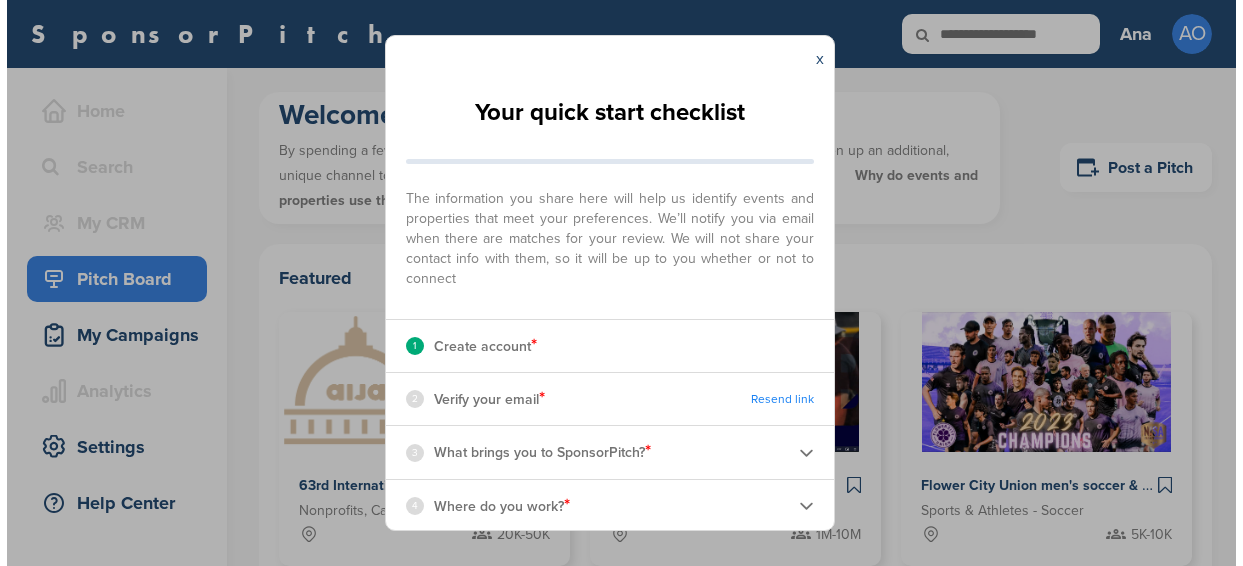 scroll, scrollTop: 0, scrollLeft: 0, axis: both 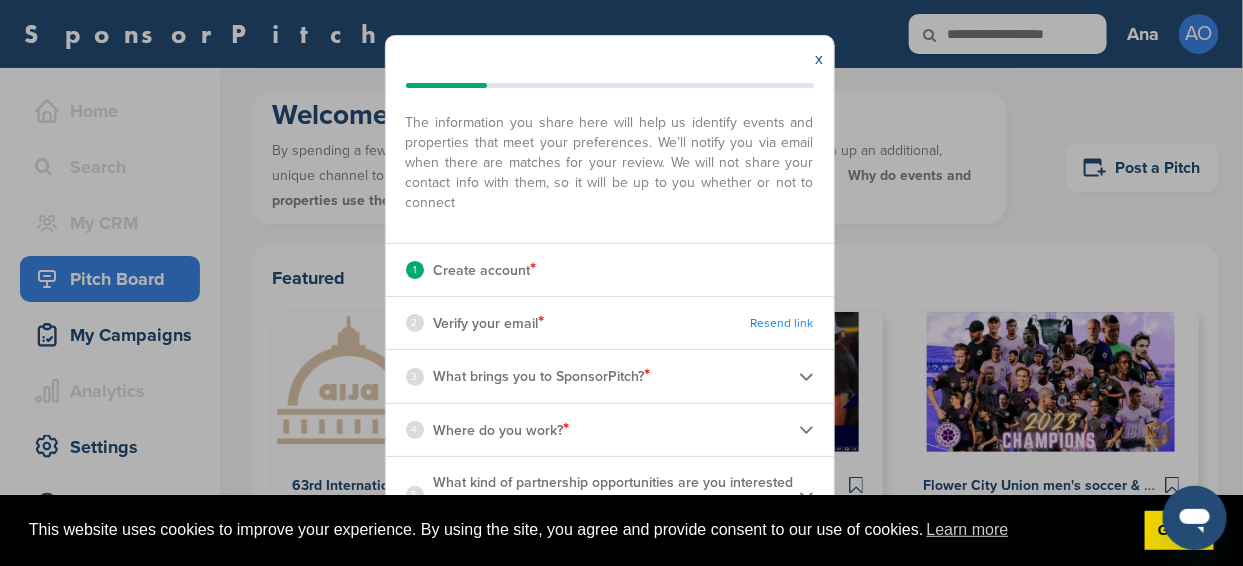 click on "Verify your email
*" at bounding box center (489, 323) 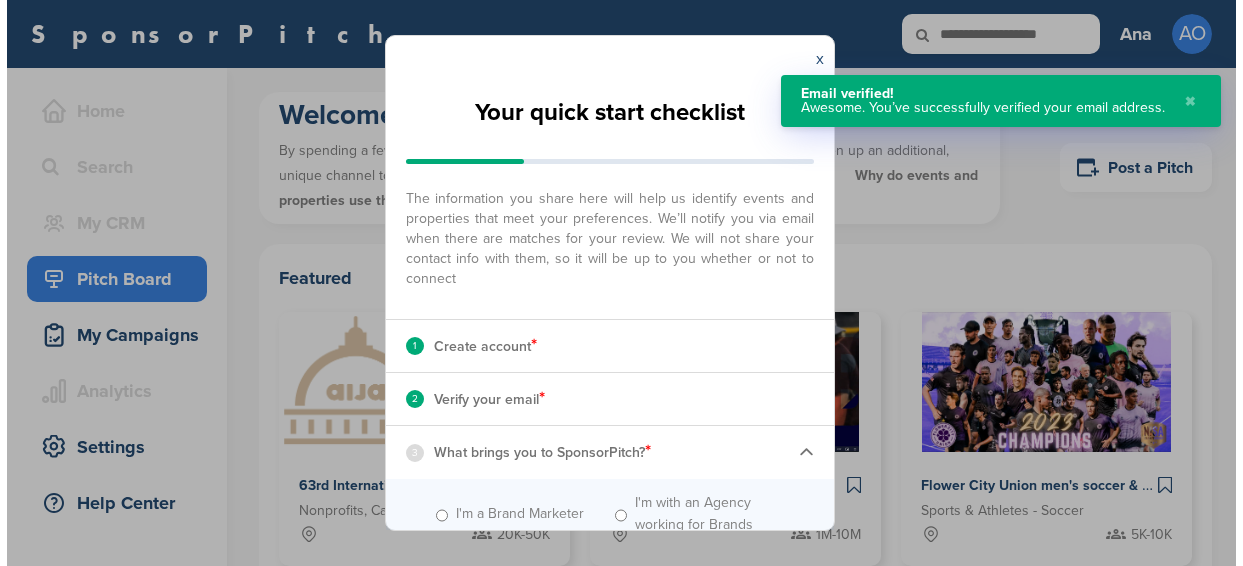 scroll, scrollTop: 0, scrollLeft: 0, axis: both 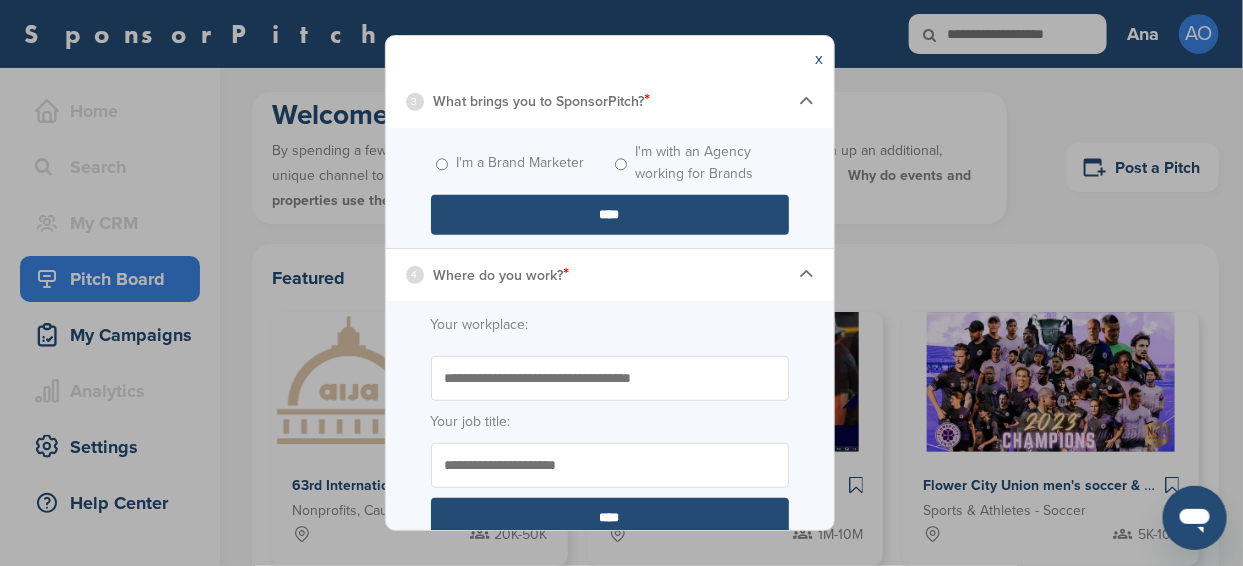 click on "****" at bounding box center (610, 215) 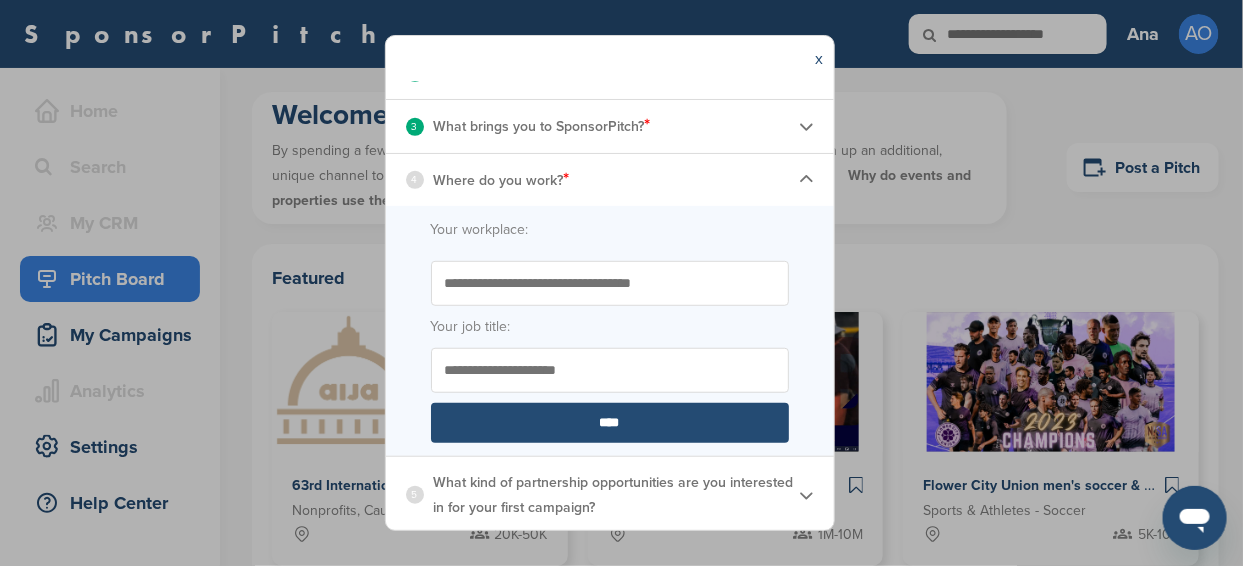 click on "Your job title:" at bounding box center [610, 370] 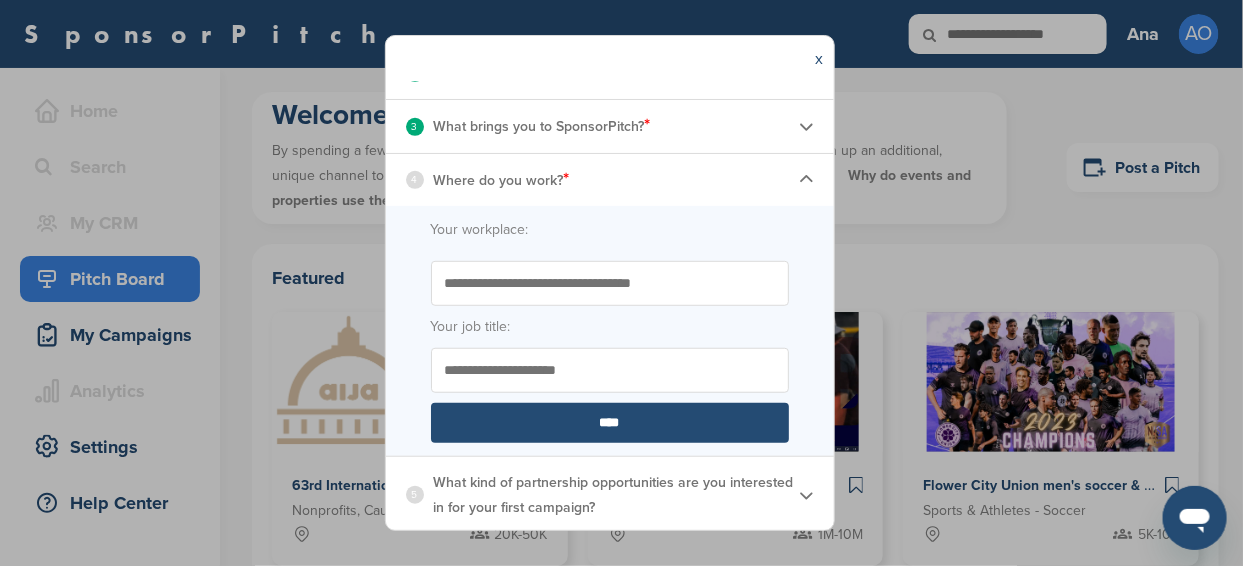 click on "Start typing the name of your workplace. Don’t see your organization in the dropdown? Enter the name to submit for review to be added" at bounding box center [610, 283] 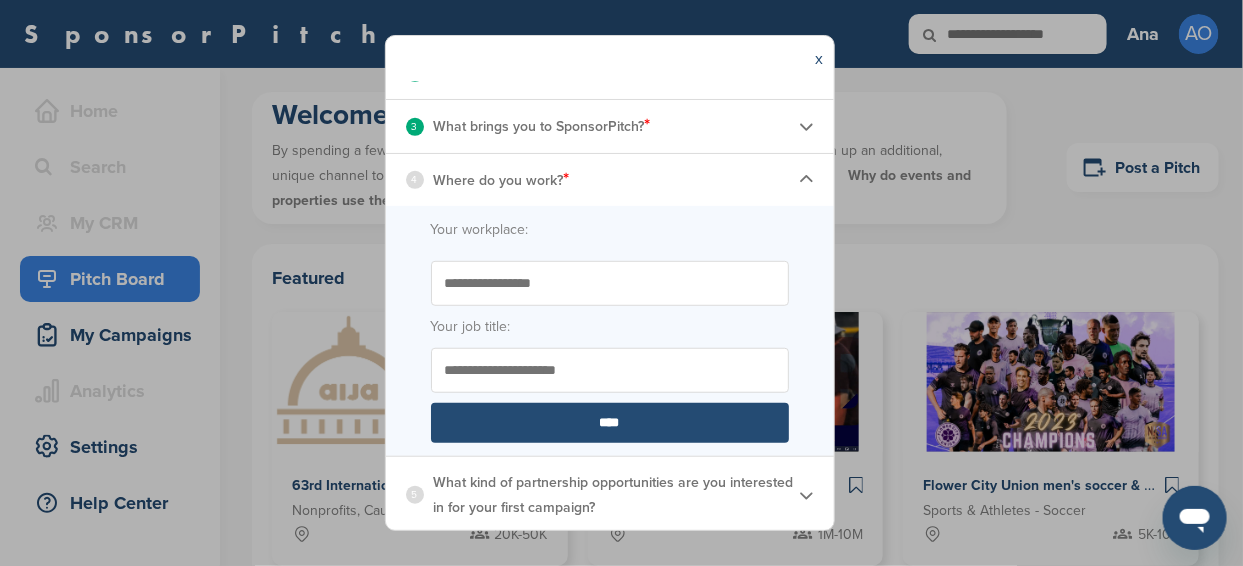 type on "**********" 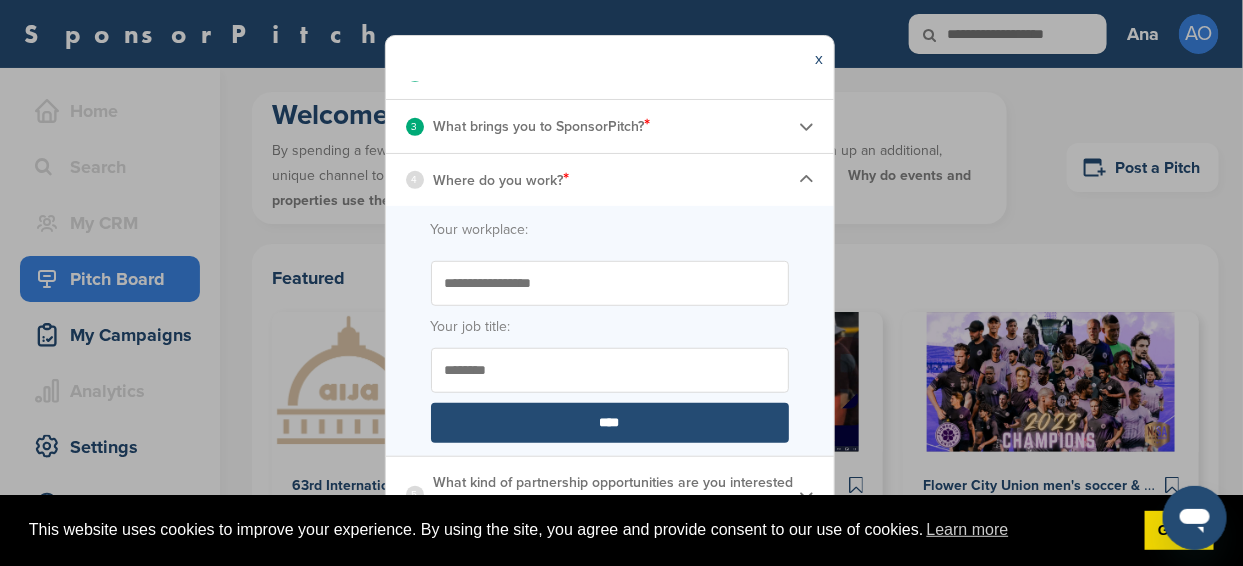 type on "*******" 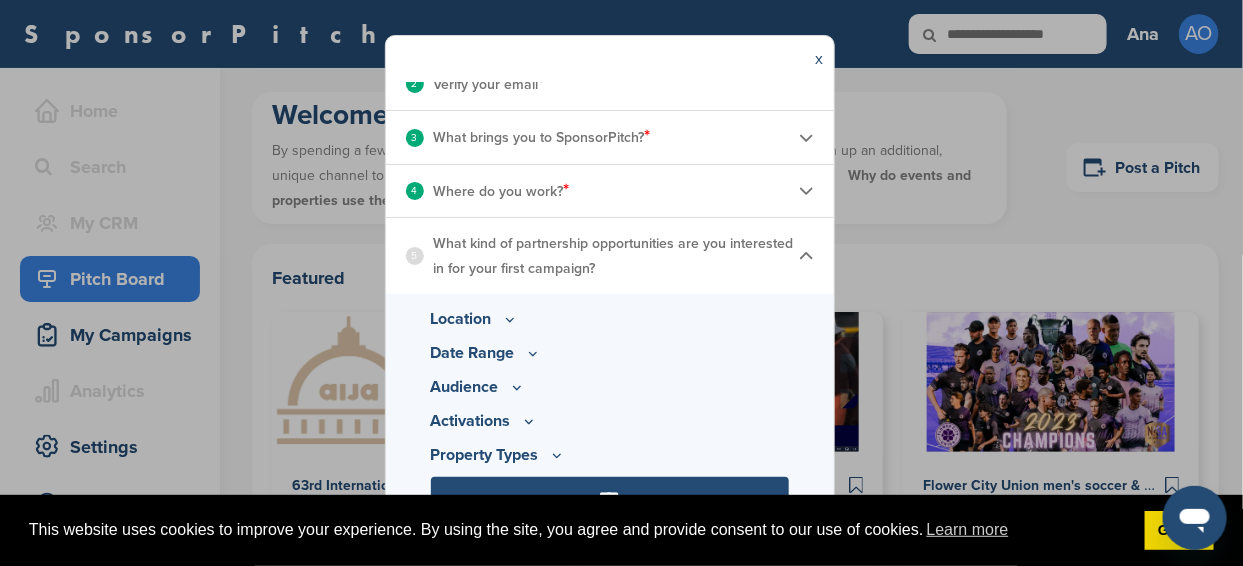 scroll, scrollTop: 313, scrollLeft: 0, axis: vertical 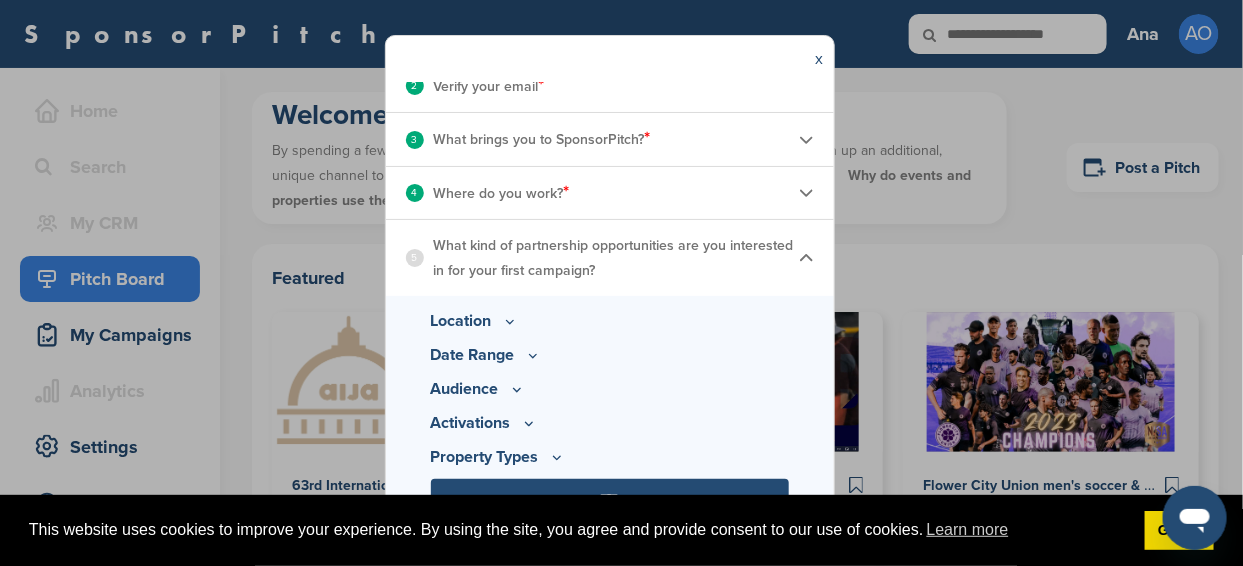 click 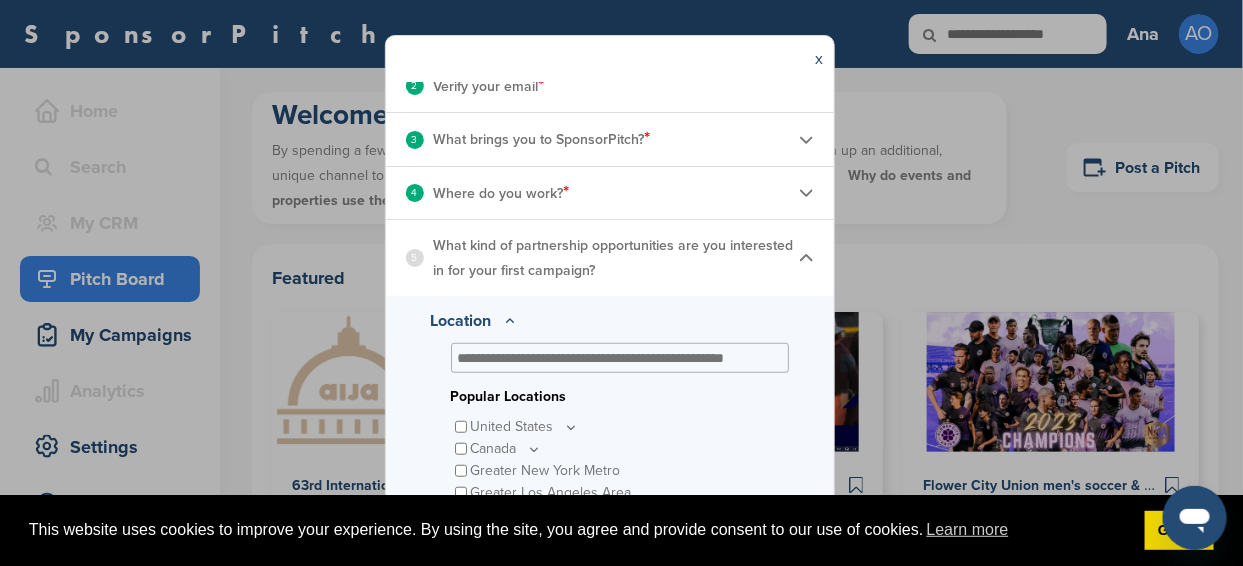 click at bounding box center [615, 358] 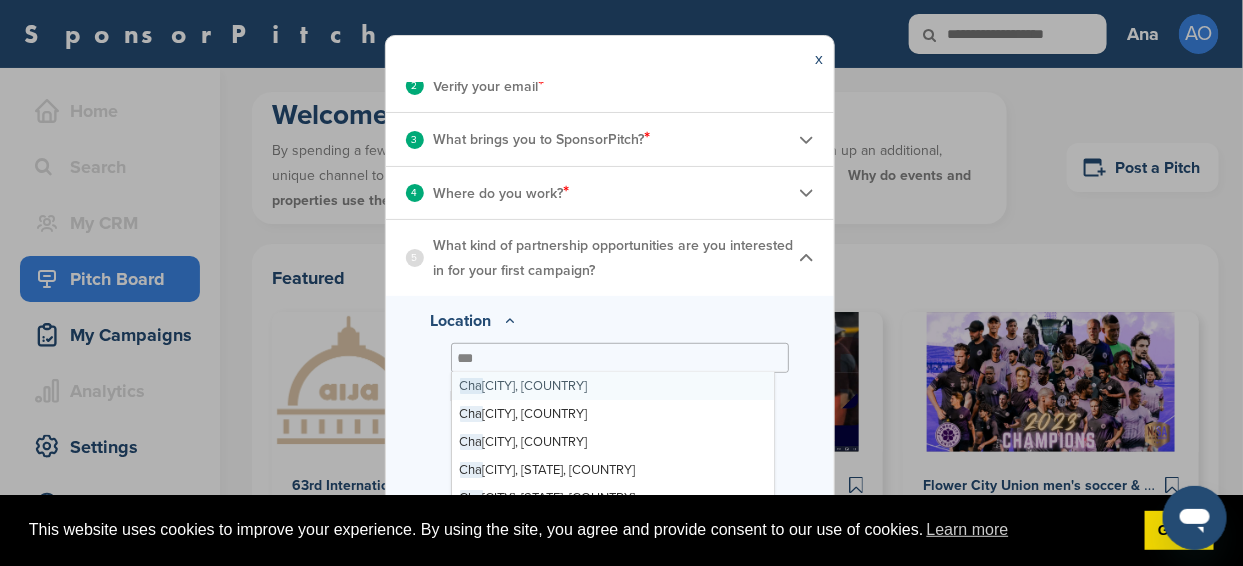 type on "****" 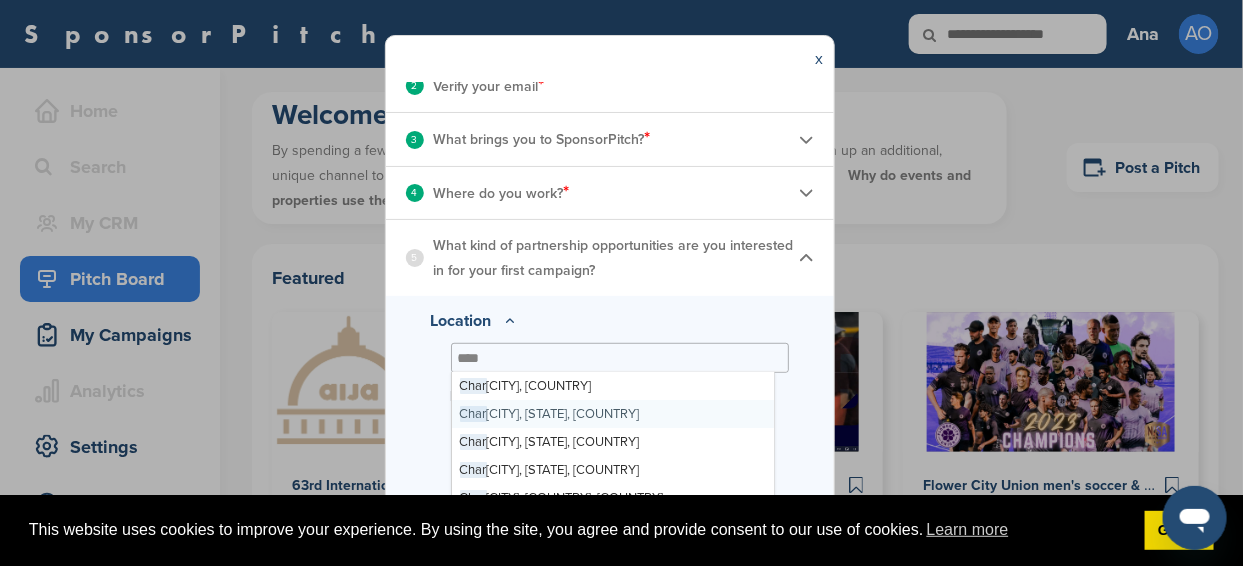 type 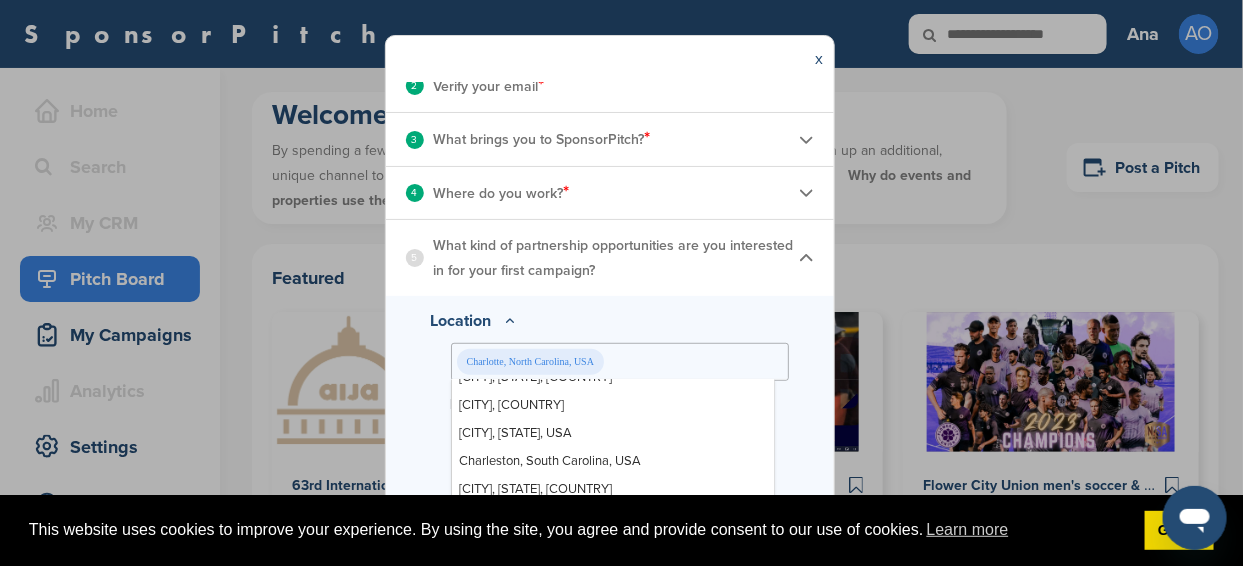 scroll, scrollTop: 5299, scrollLeft: 0, axis: vertical 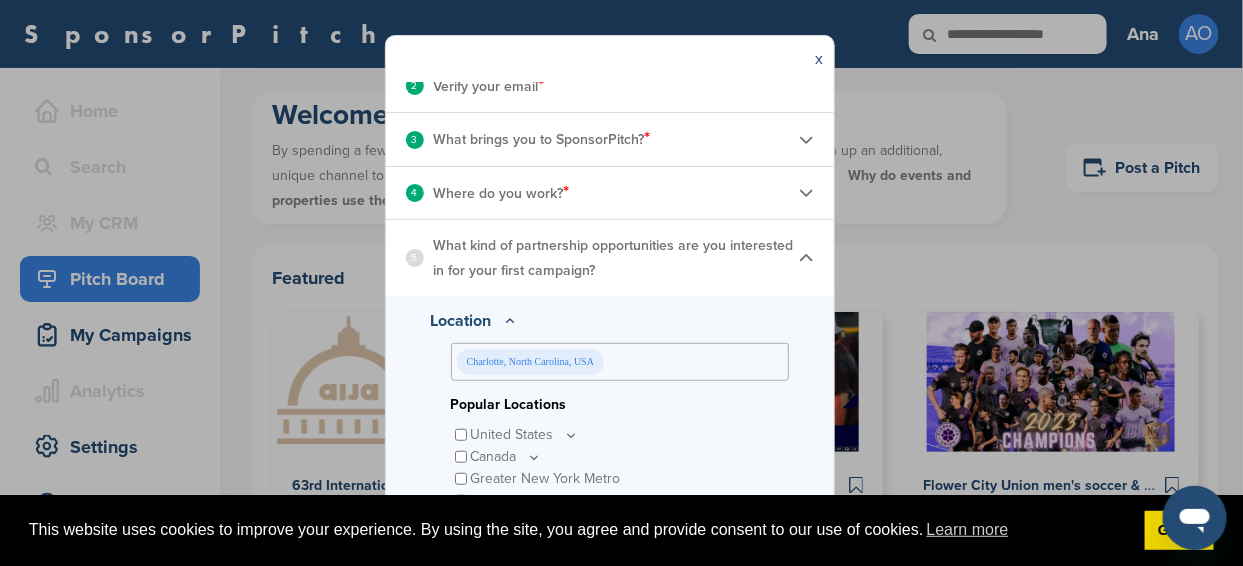 click on "What kind of partnership opportunities are you interested in for your first campaign?" at bounding box center (616, 258) 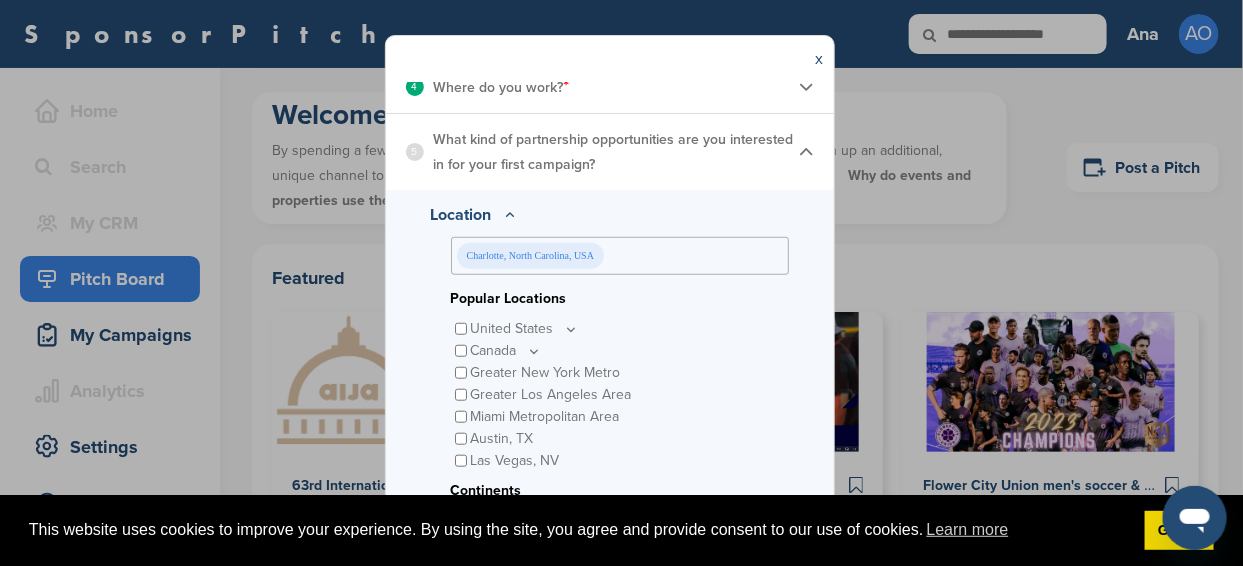 scroll, scrollTop: 513, scrollLeft: 0, axis: vertical 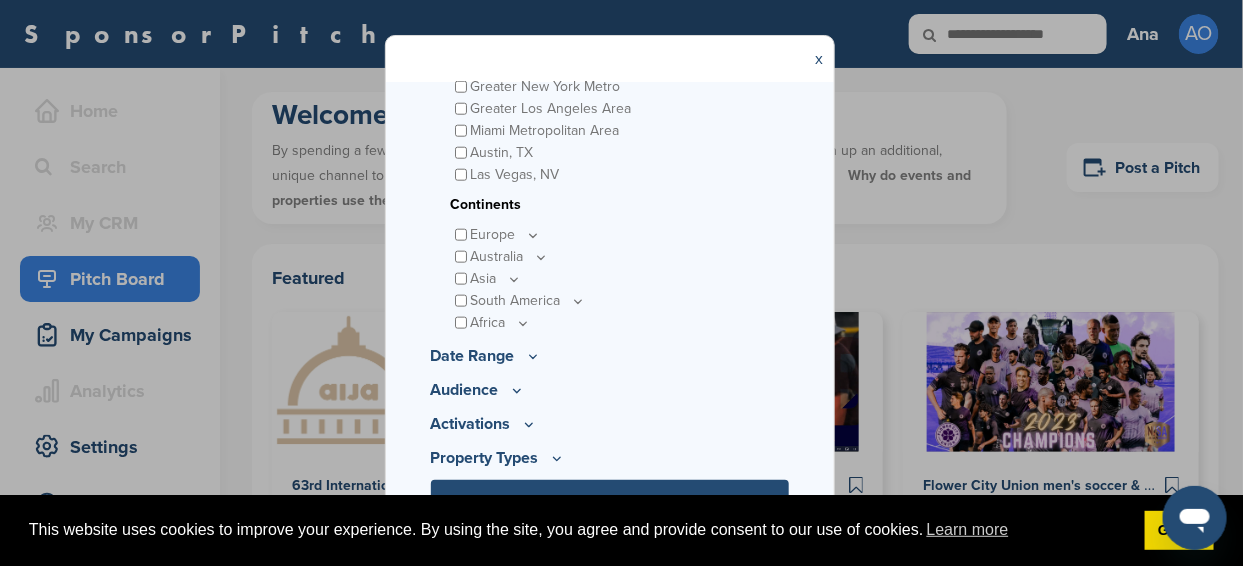 click 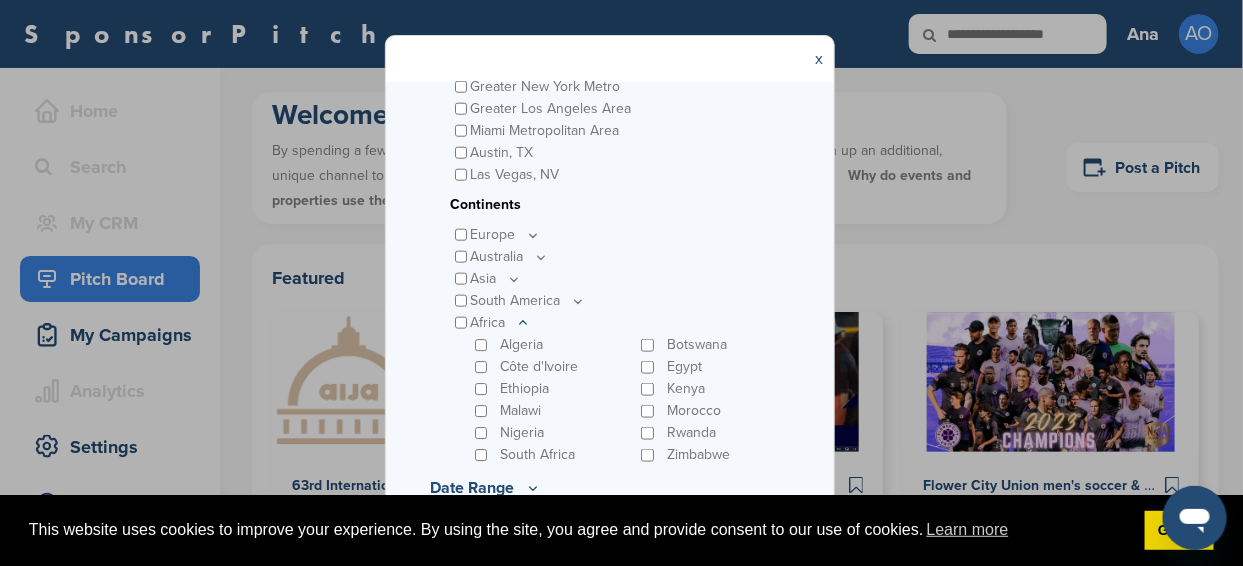 click 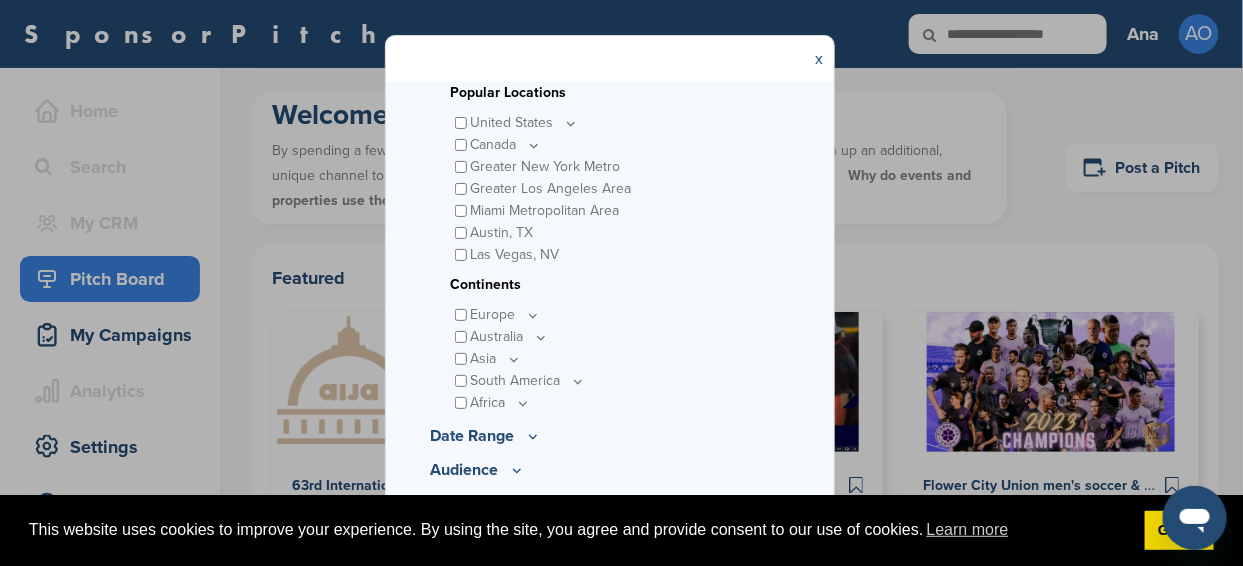 scroll, scrollTop: 705, scrollLeft: 0, axis: vertical 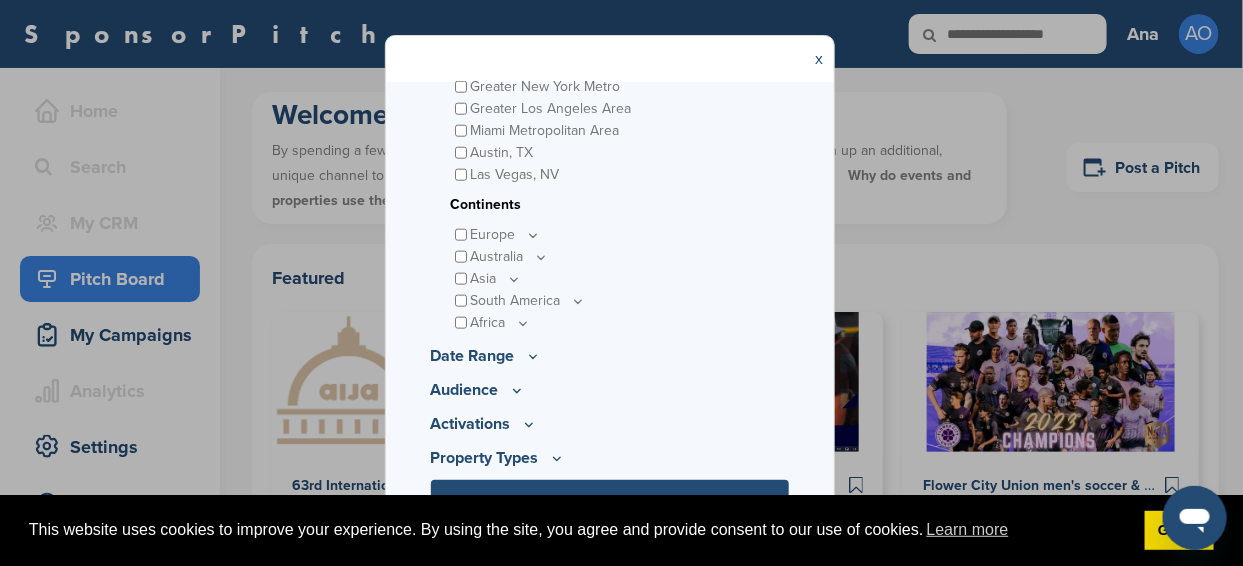 click 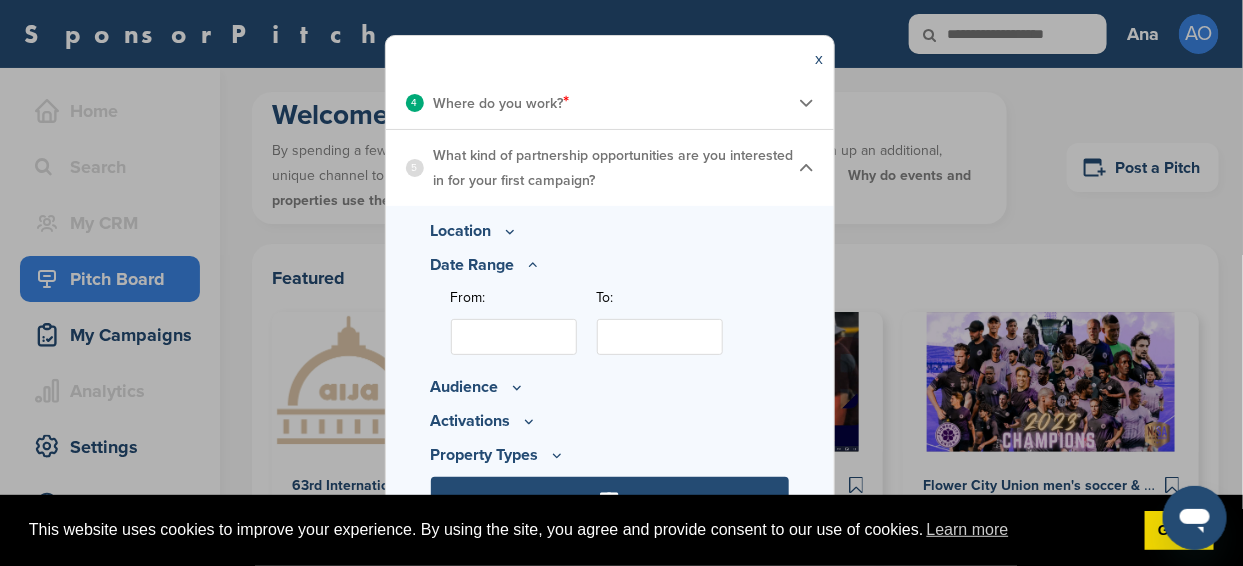 scroll, scrollTop: 403, scrollLeft: 0, axis: vertical 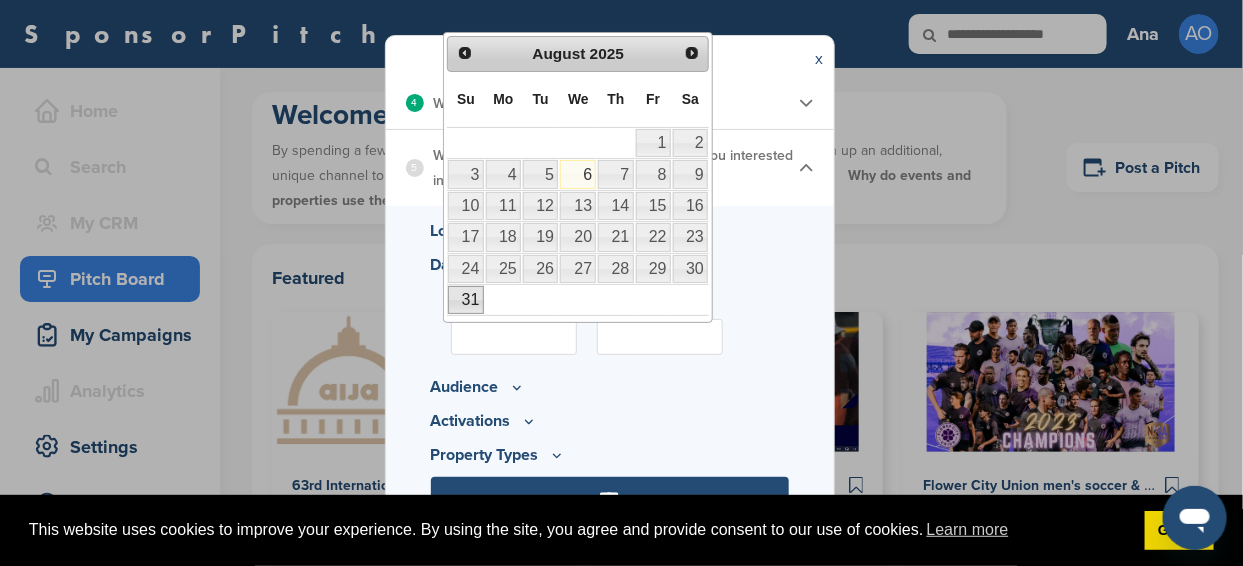 click on "31" at bounding box center (465, 300) 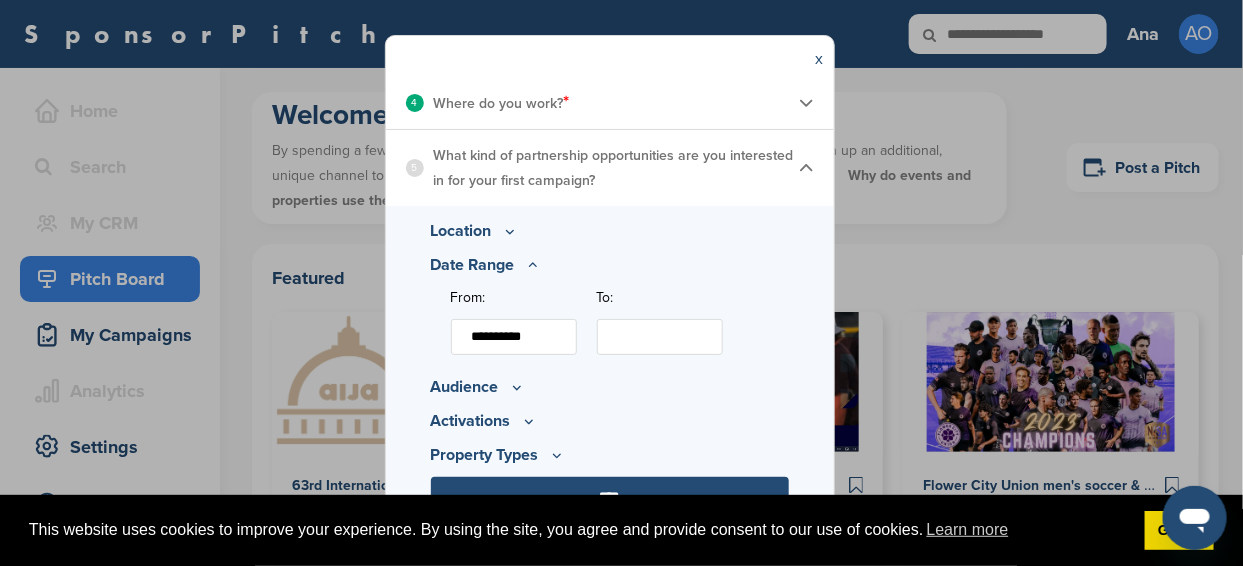 click on "To:" at bounding box center [660, 337] 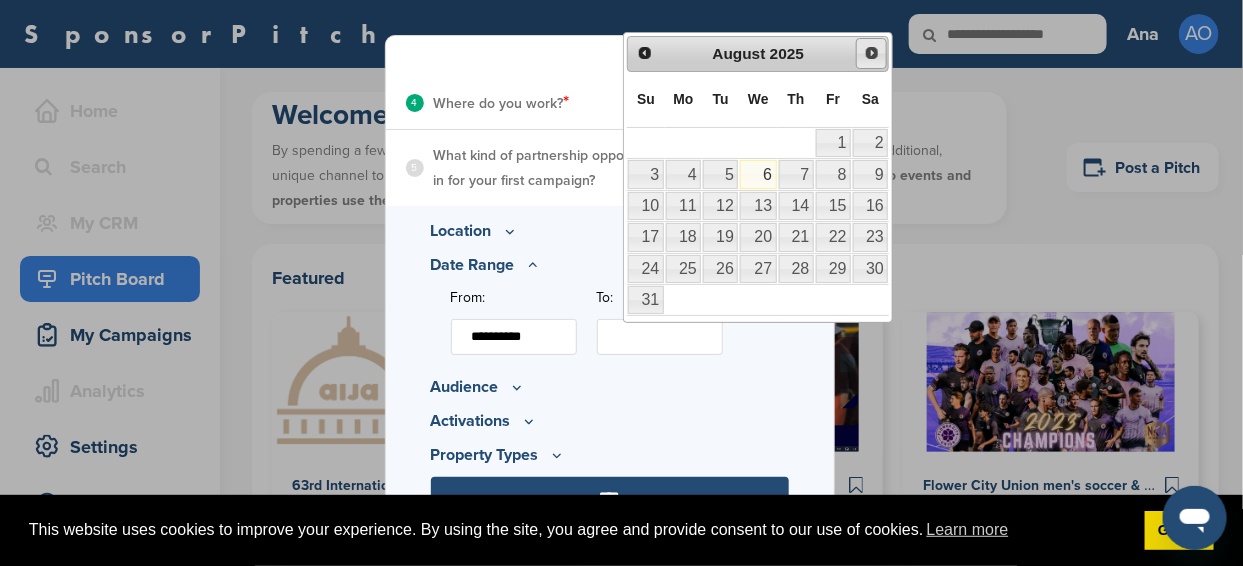 click on "Next" at bounding box center (872, 53) 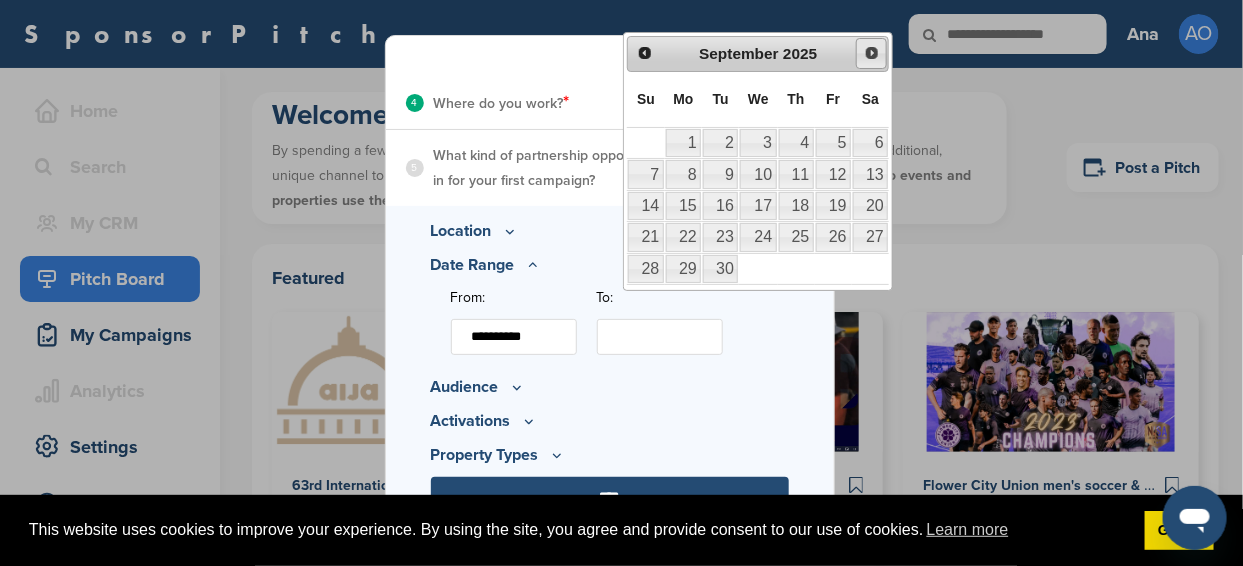 click on "Next" at bounding box center [872, 53] 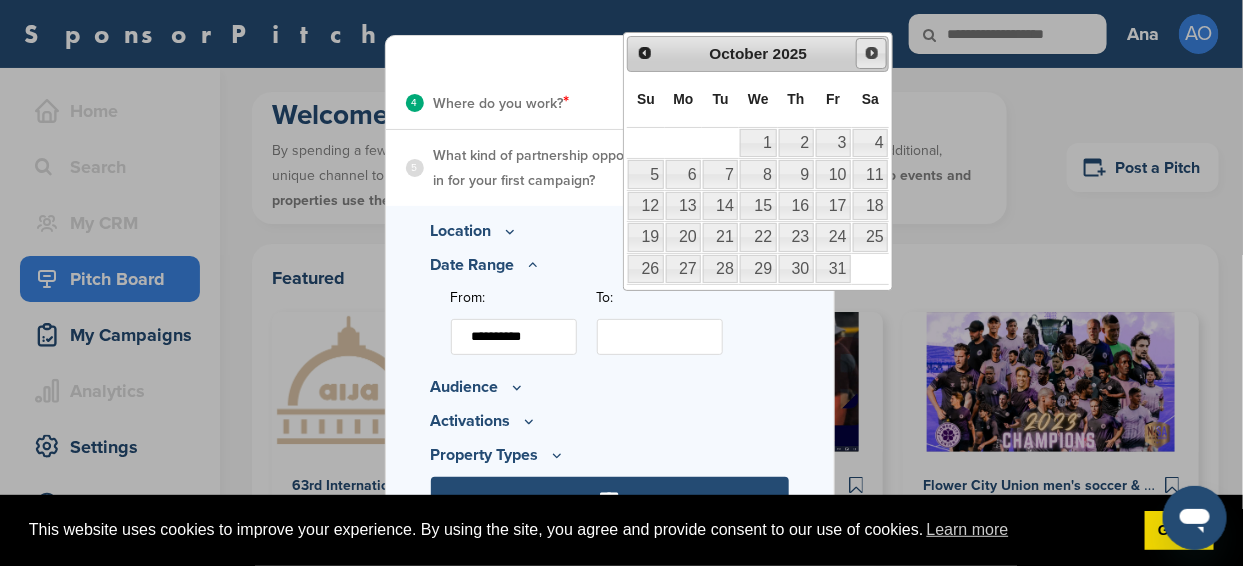 click on "Next" at bounding box center [872, 53] 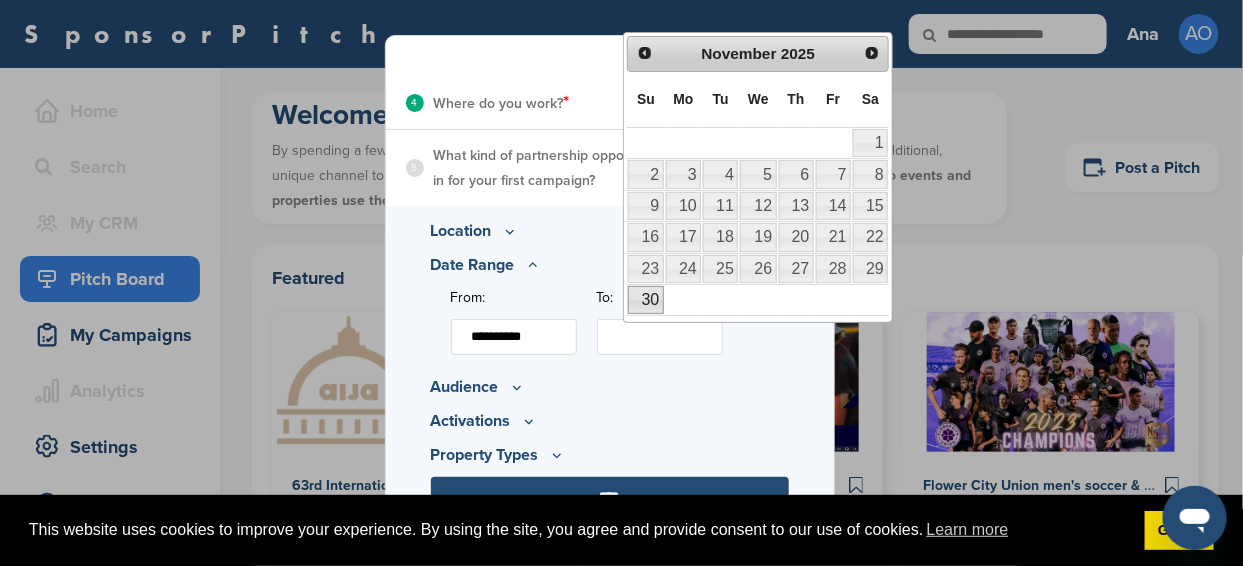 click on "30" at bounding box center [645, 300] 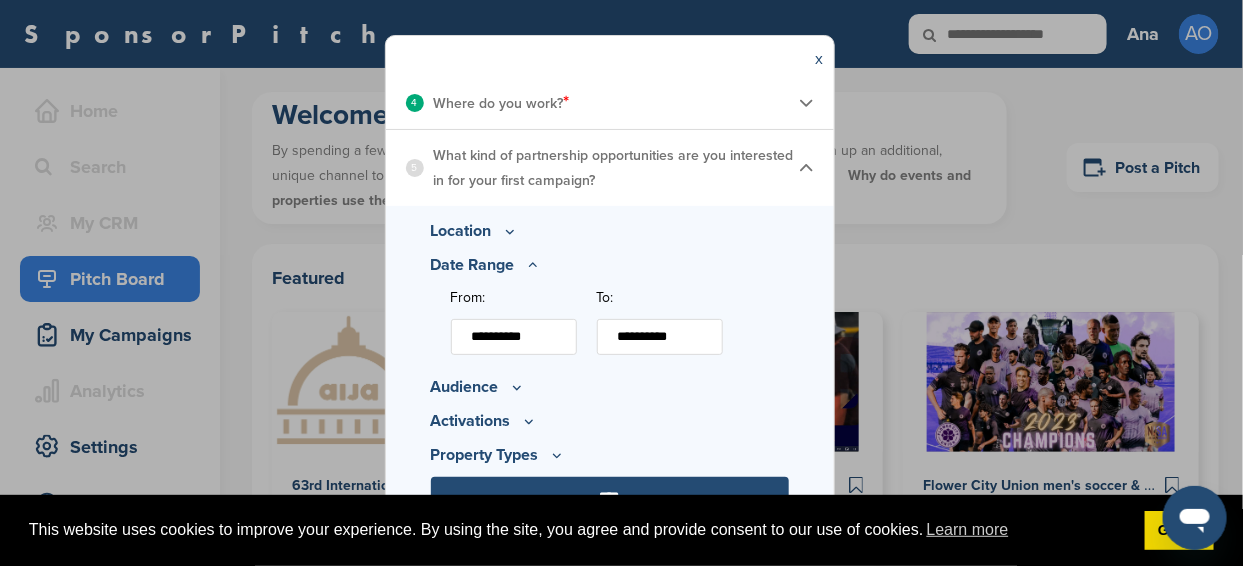 click 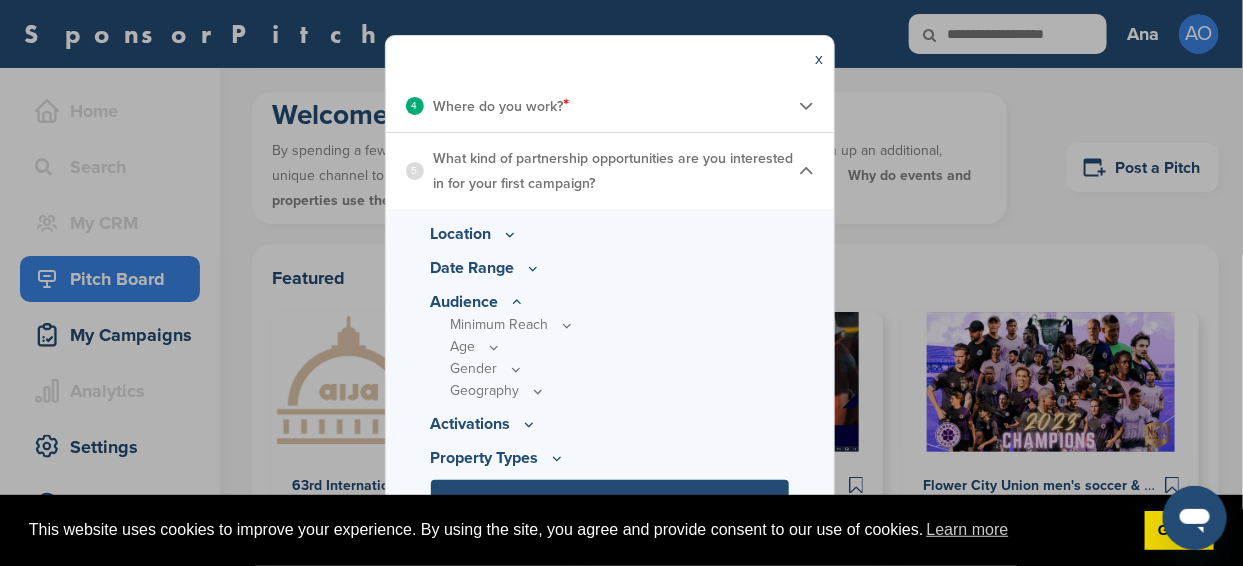 click 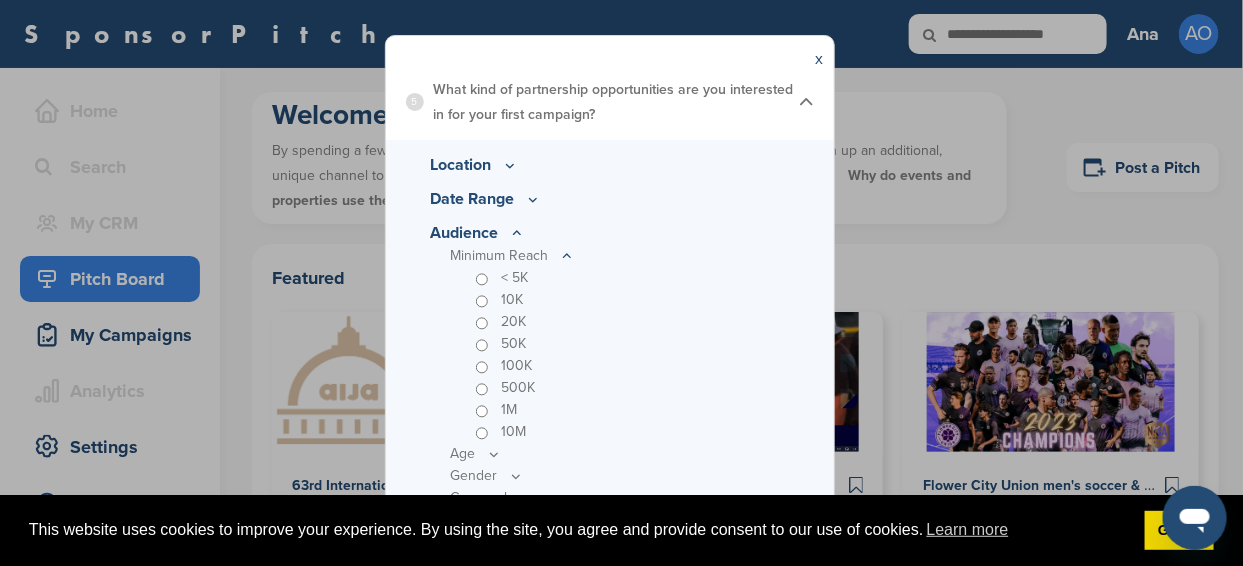 scroll, scrollTop: 503, scrollLeft: 0, axis: vertical 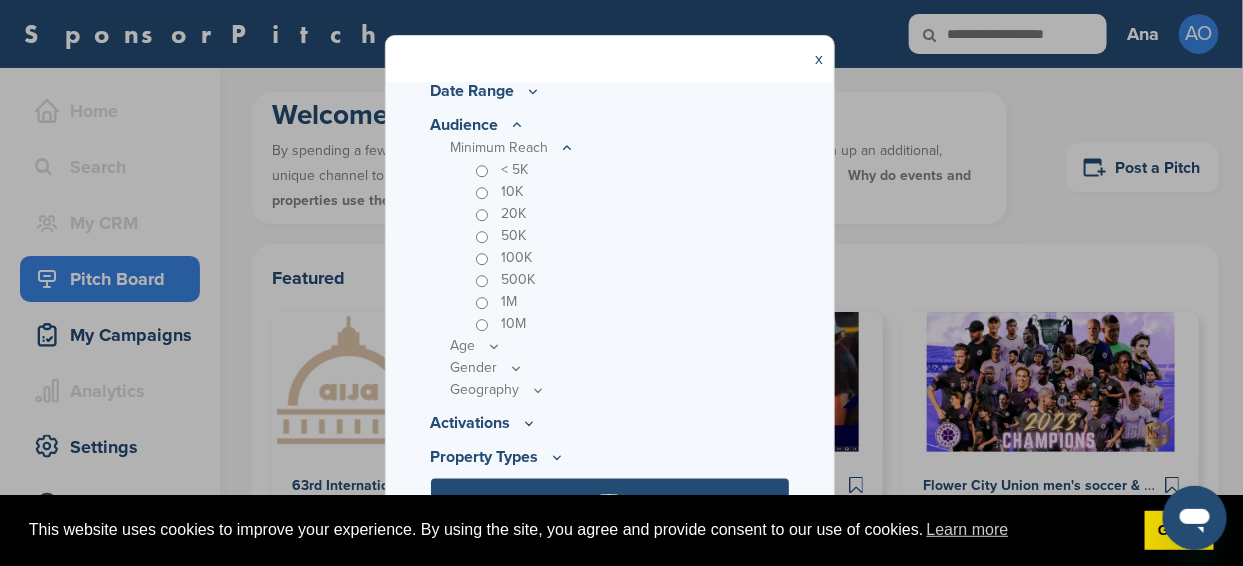 click 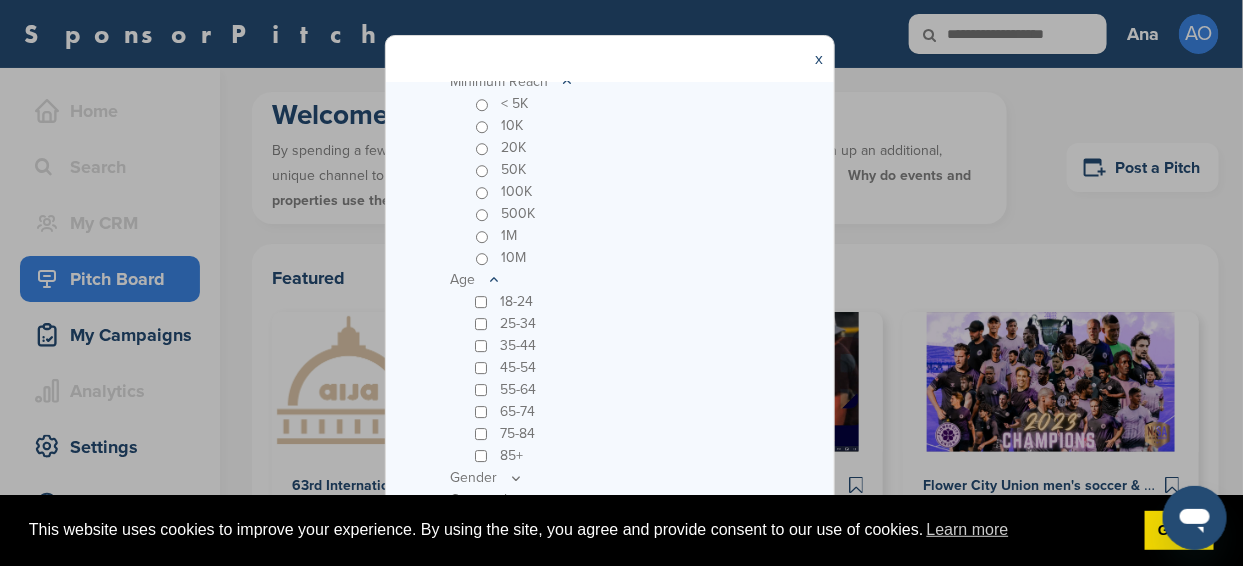 scroll, scrollTop: 677, scrollLeft: 0, axis: vertical 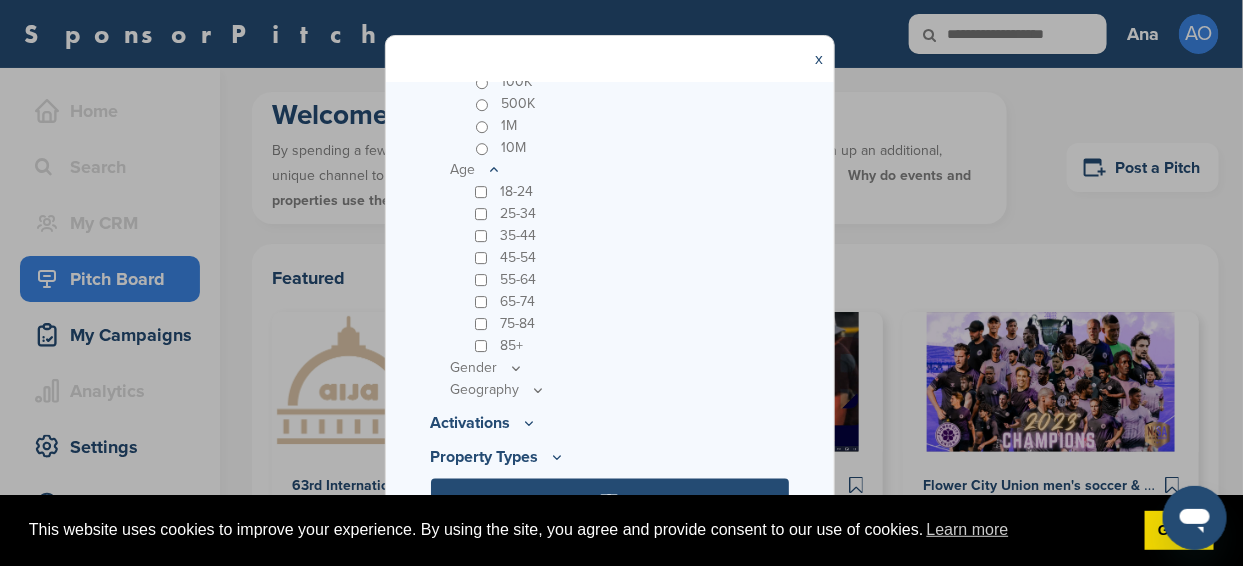 click on "55-64" at bounding box center (630, 280) 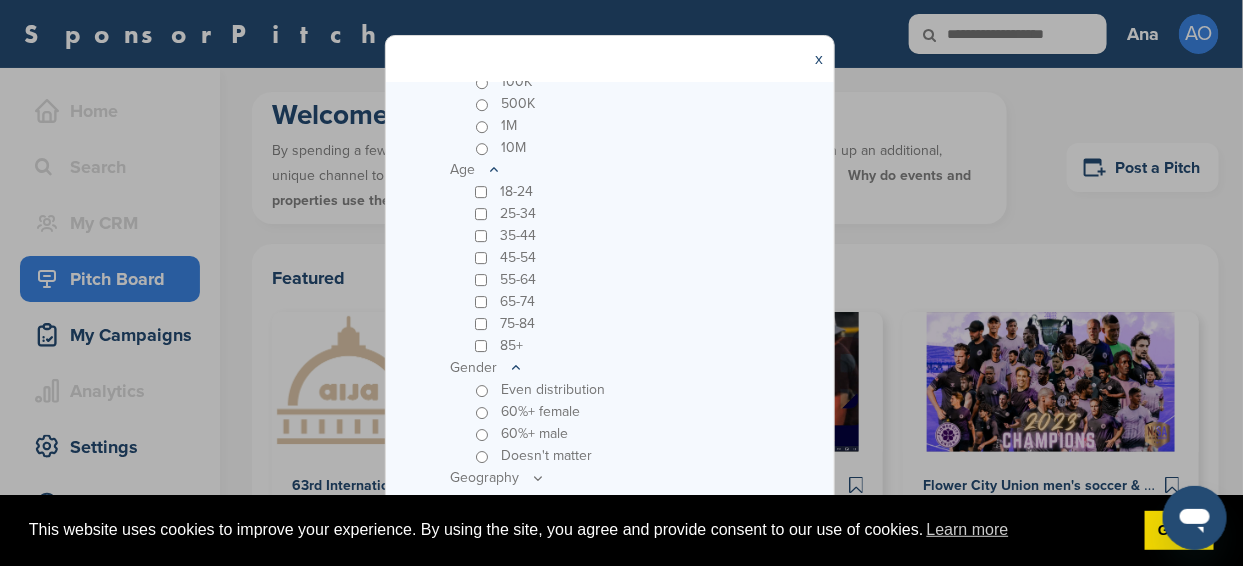 scroll, scrollTop: 841, scrollLeft: 0, axis: vertical 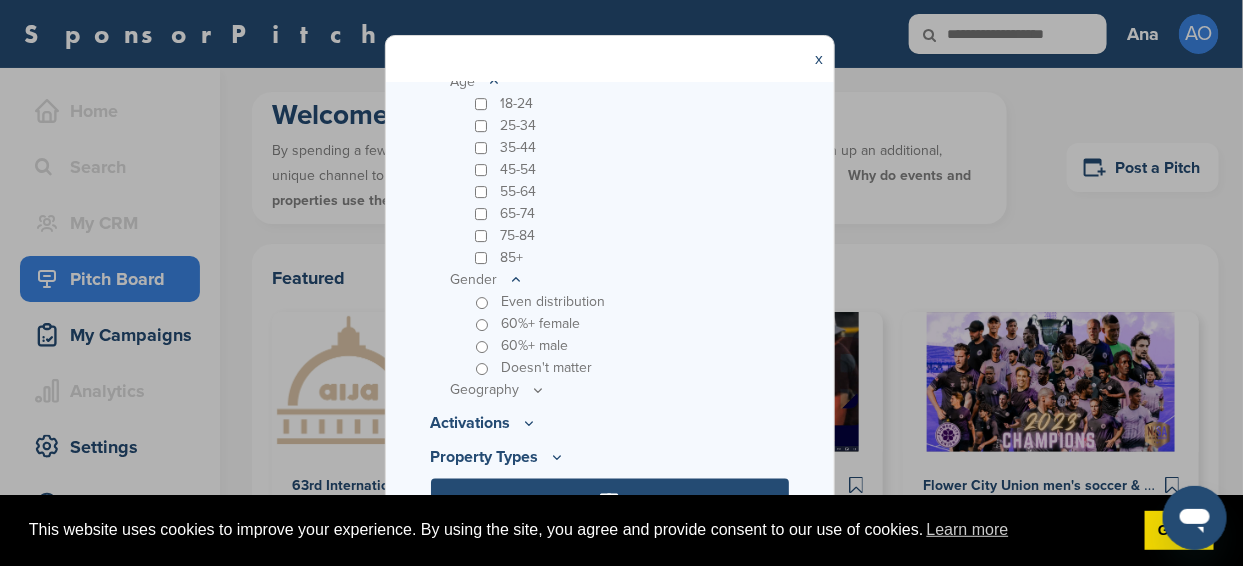 click 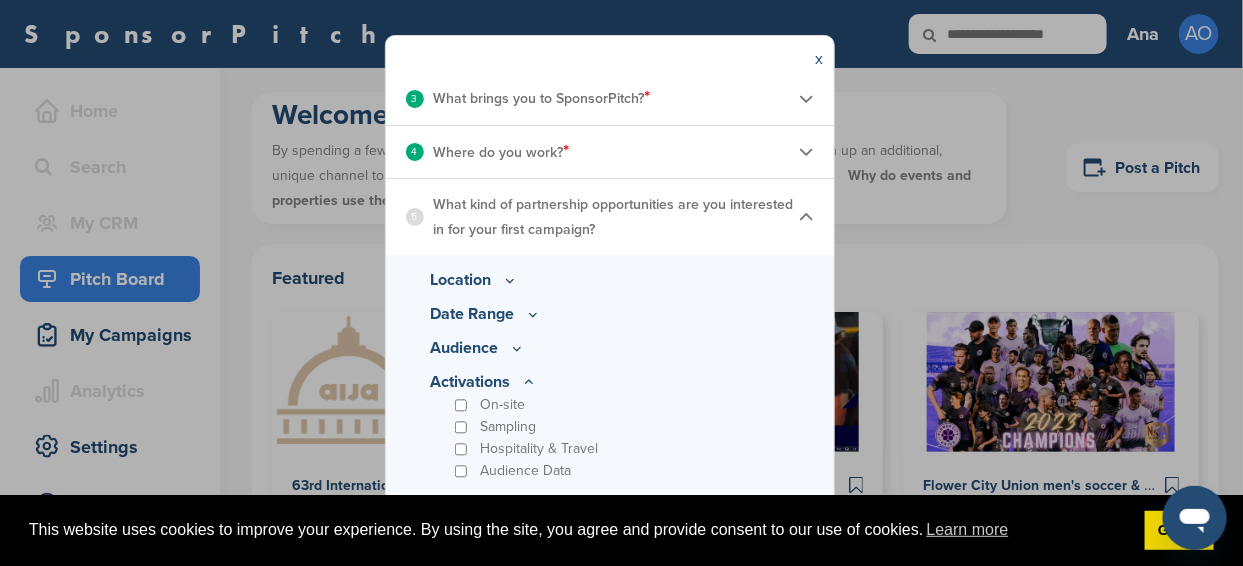 scroll, scrollTop: 400, scrollLeft: 0, axis: vertical 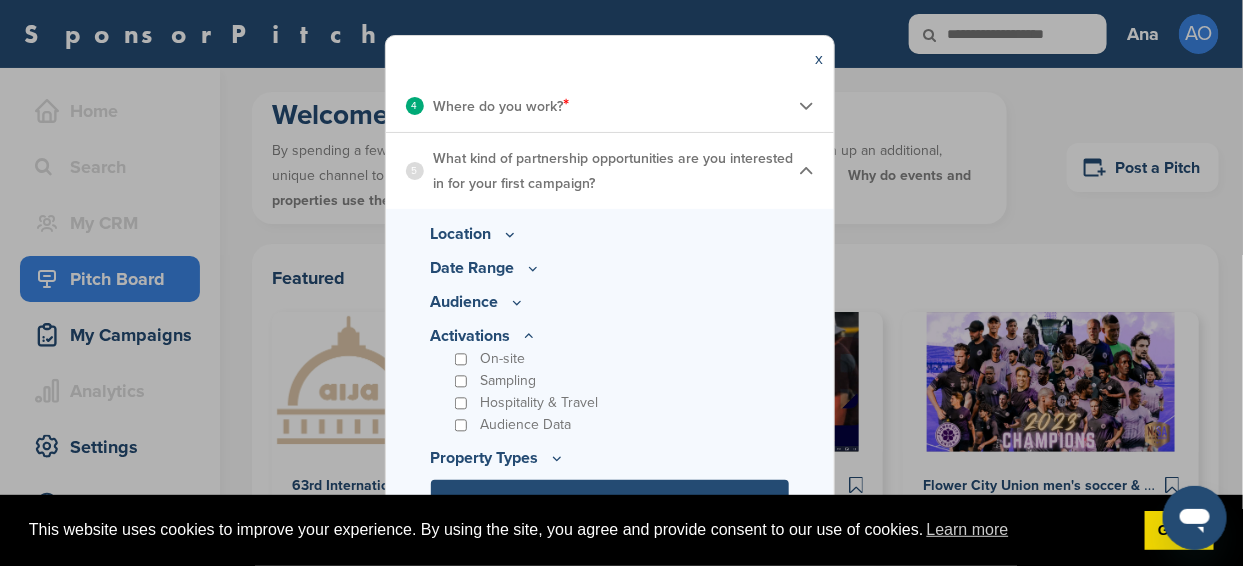 drag, startPoint x: 556, startPoint y: 452, endPoint x: 580, endPoint y: 394, distance: 62.76942 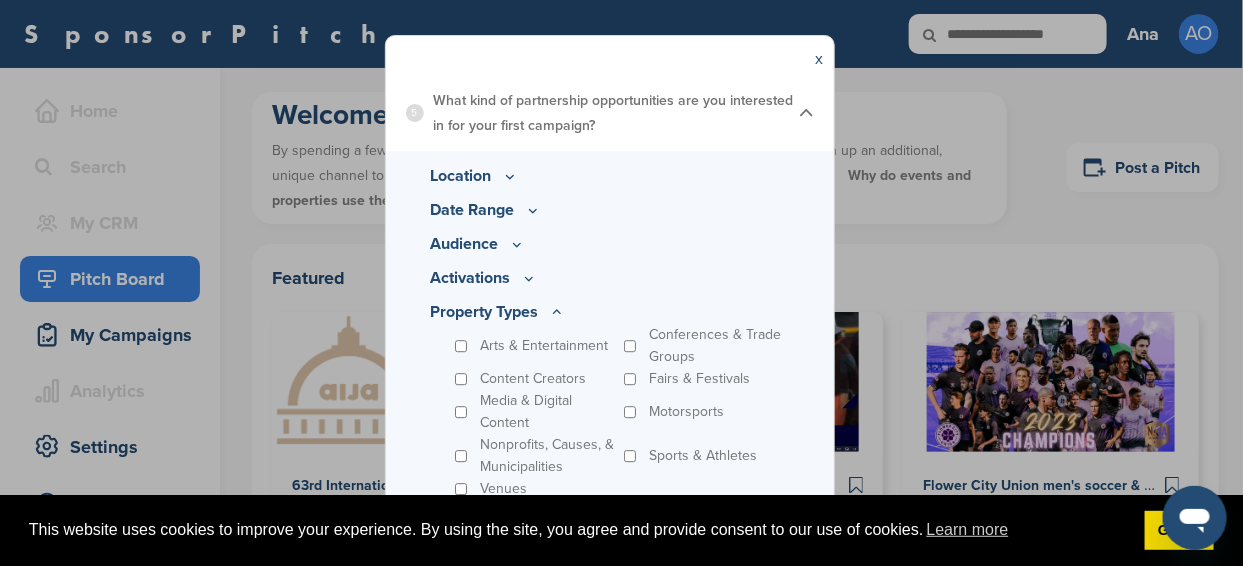 scroll, scrollTop: 489, scrollLeft: 0, axis: vertical 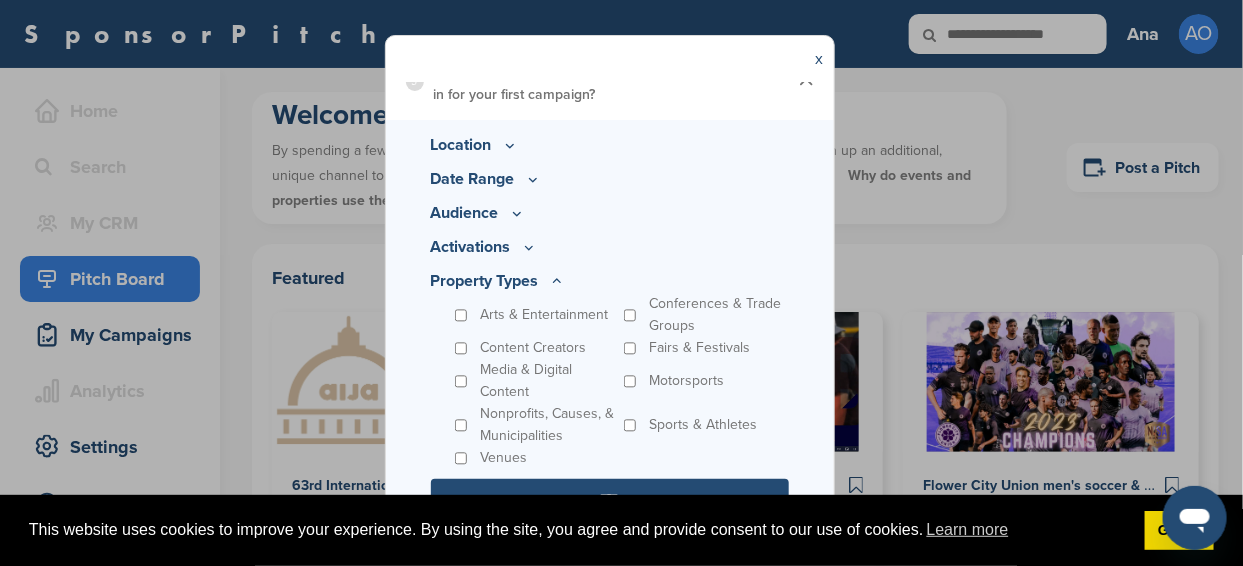 click on "Arts & Entertainment" at bounding box center (535, 315) 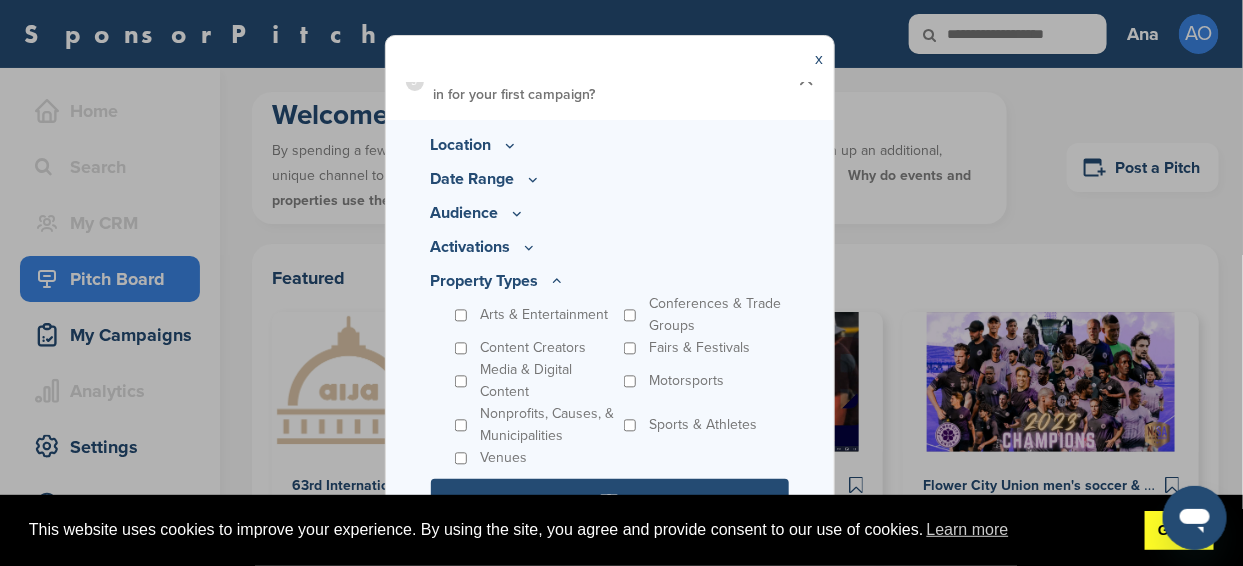 click on "Got it!" at bounding box center (1179, 531) 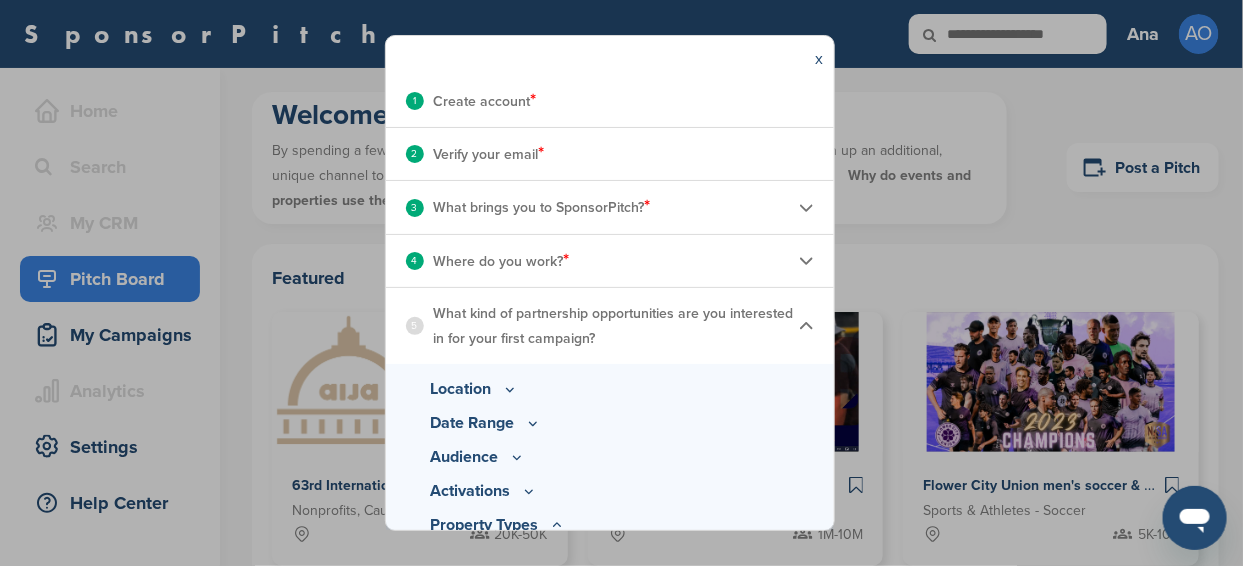 scroll, scrollTop: 199, scrollLeft: 0, axis: vertical 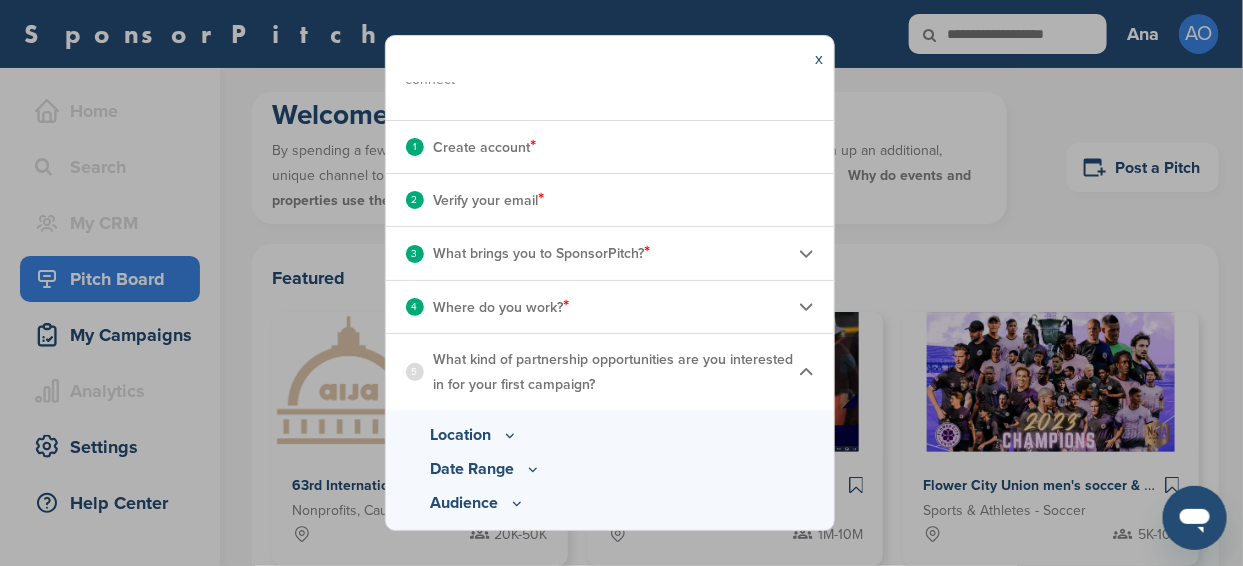 click at bounding box center (806, 253) 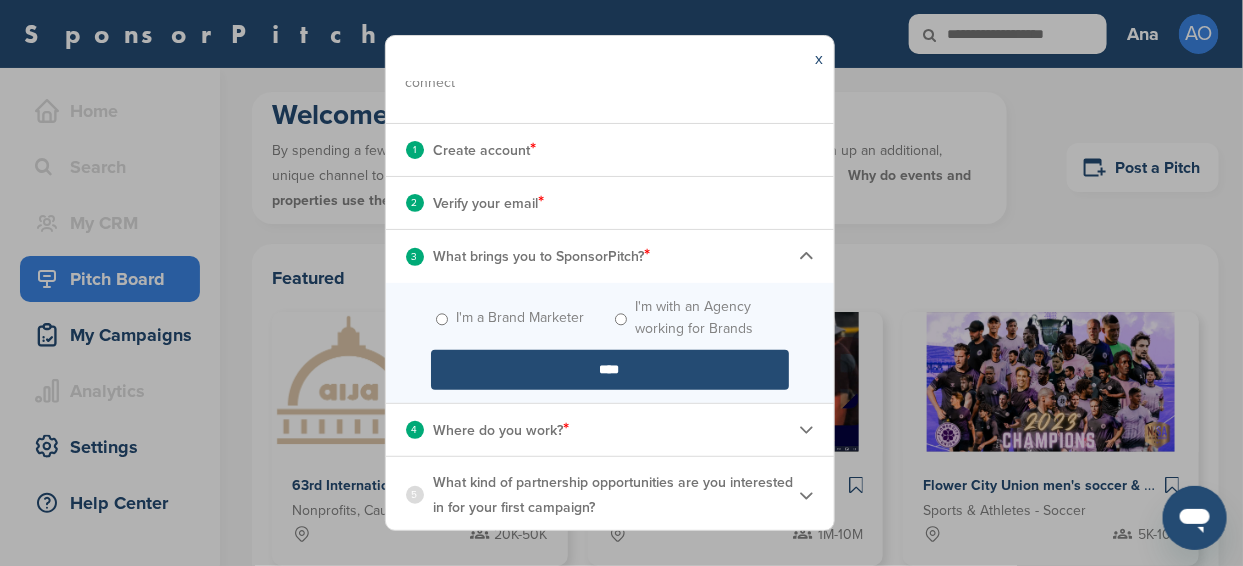 click on "****" at bounding box center [610, 370] 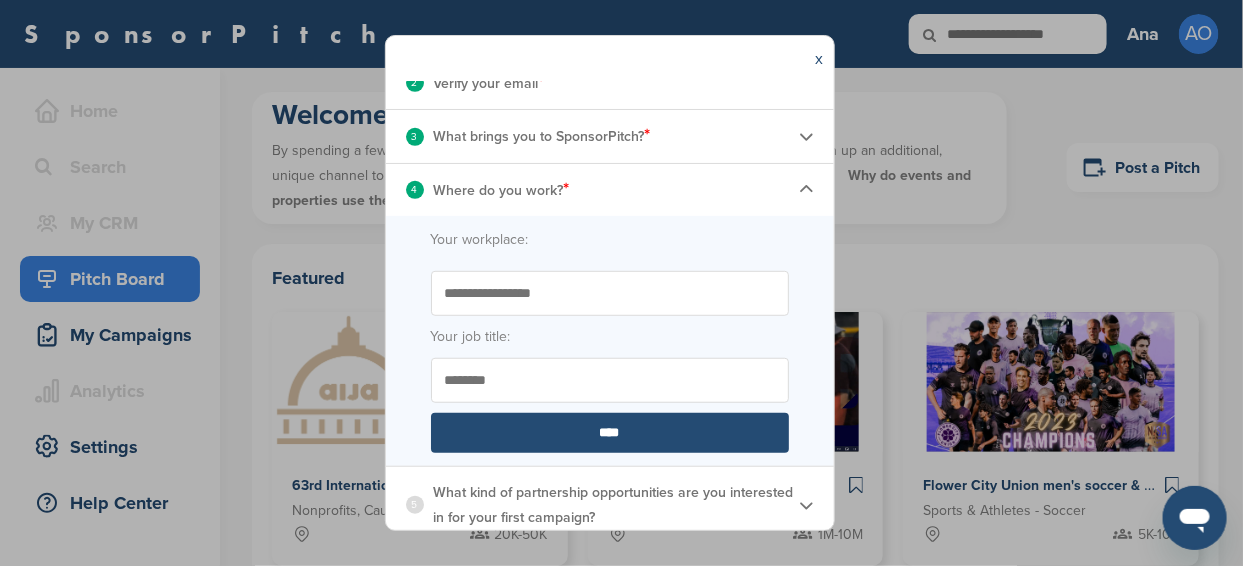 scroll, scrollTop: 326, scrollLeft: 0, axis: vertical 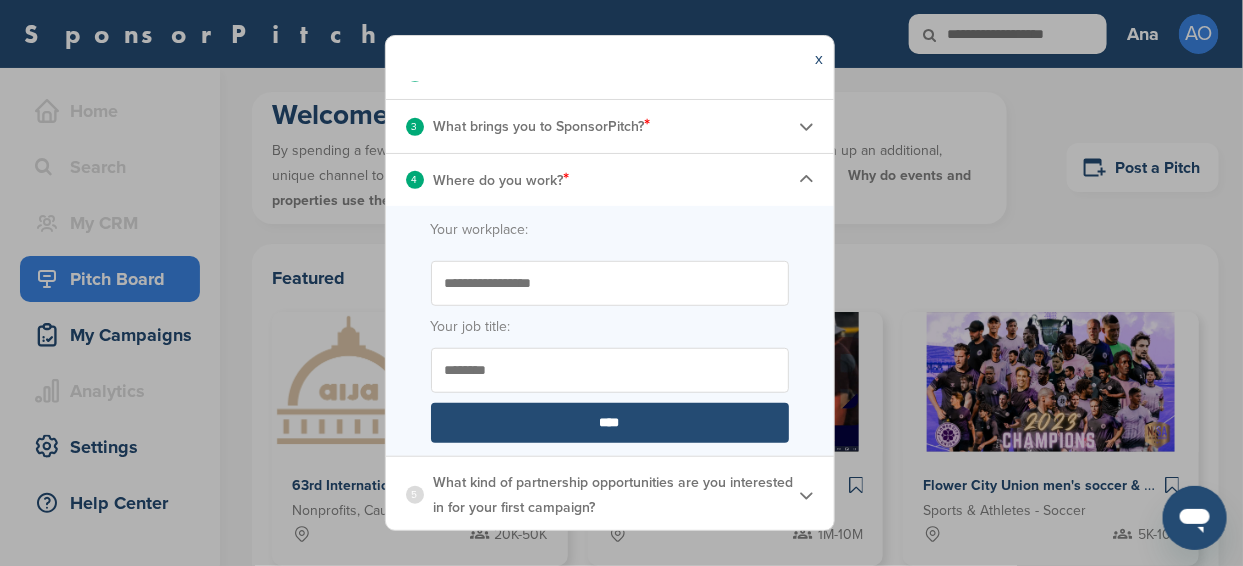 click on "****" at bounding box center (610, 423) 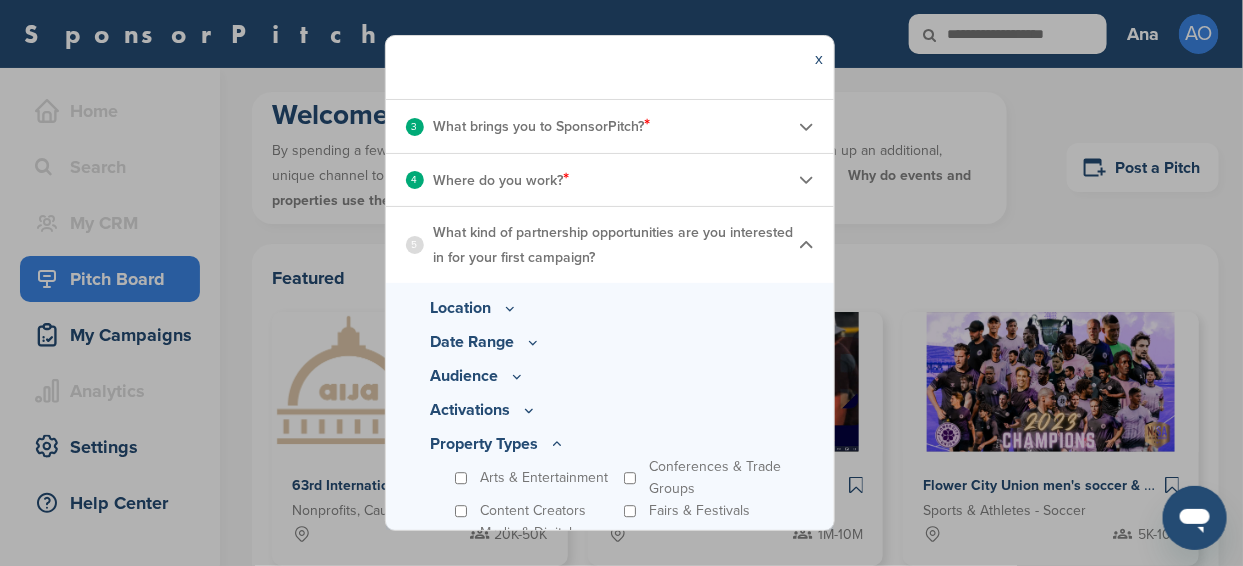 click 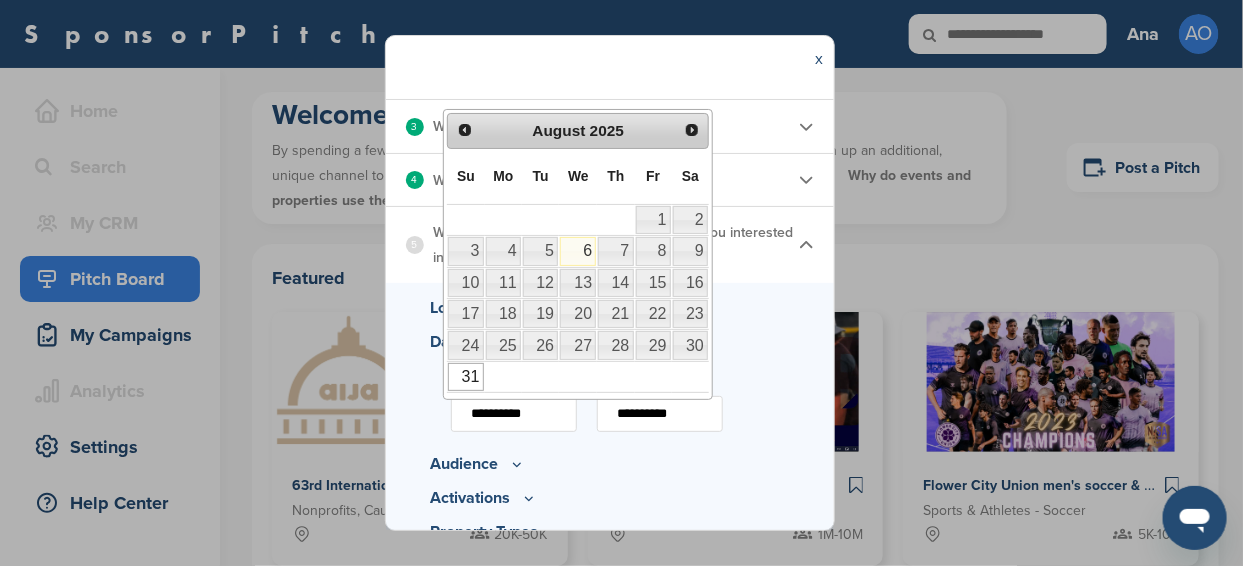drag, startPoint x: 546, startPoint y: 410, endPoint x: 372, endPoint y: 415, distance: 174.07182 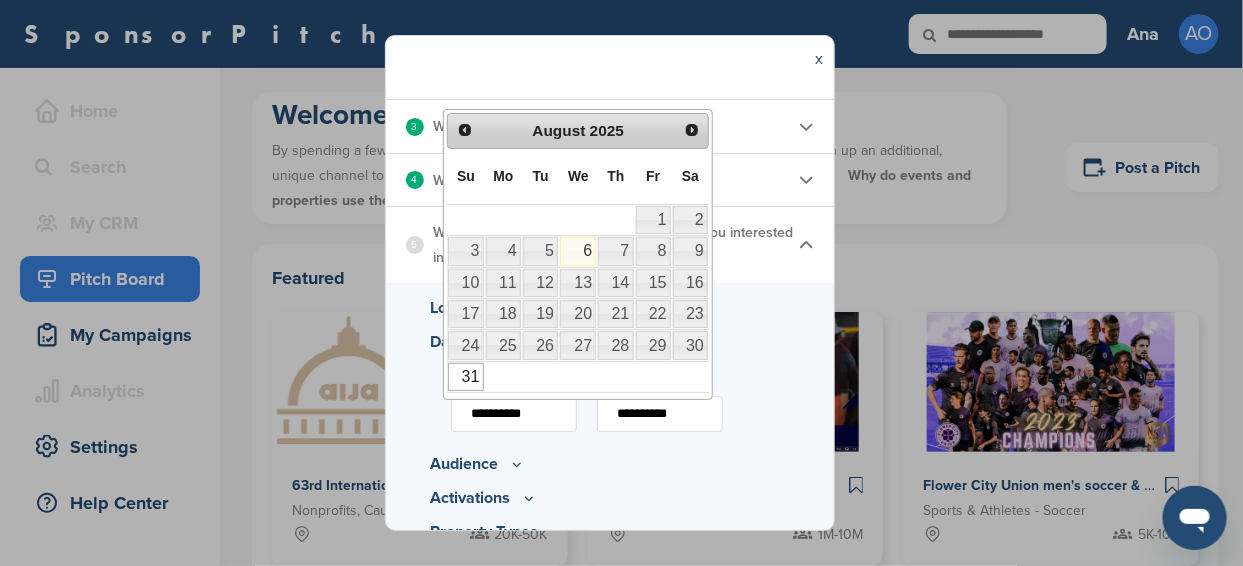 click on "**********" at bounding box center [621, 283] 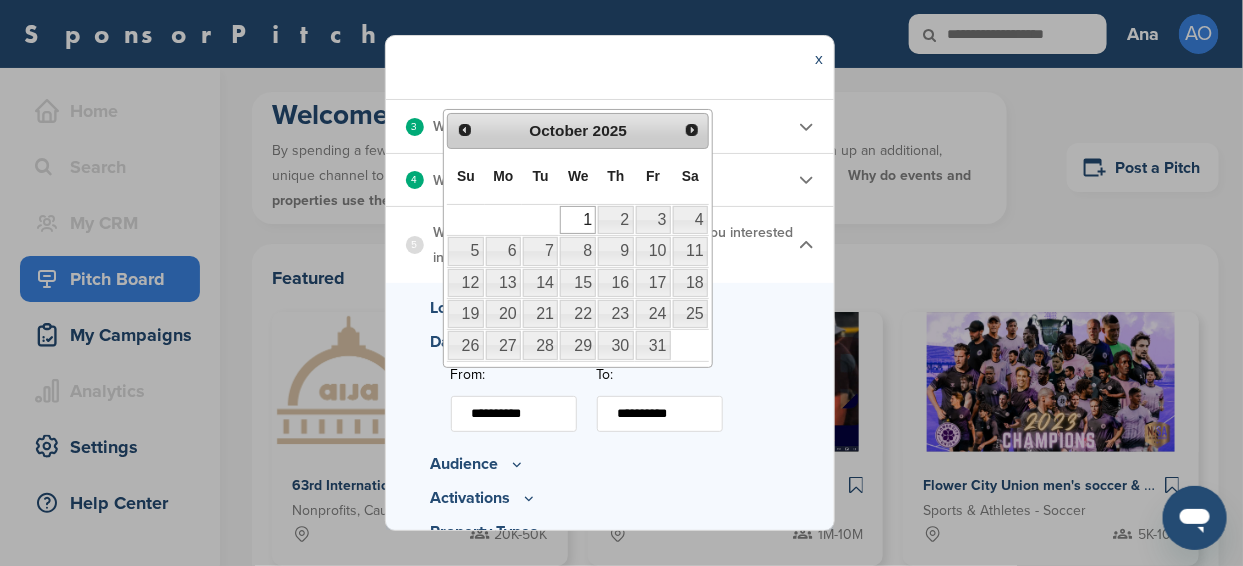 type on "**********" 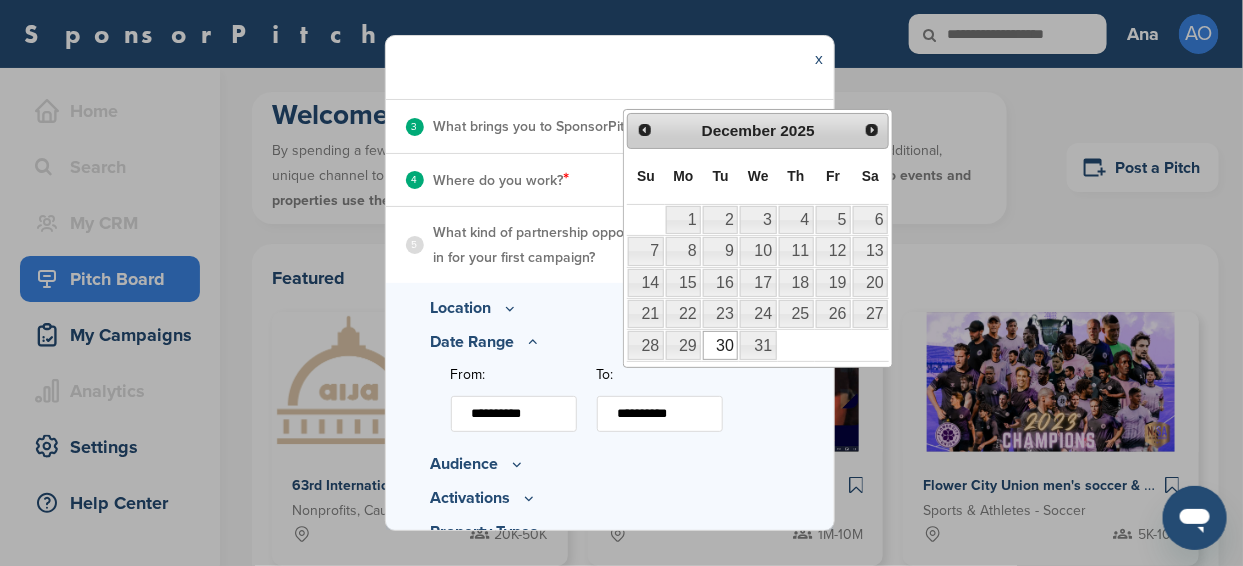 drag, startPoint x: 679, startPoint y: 410, endPoint x: 672, endPoint y: 433, distance: 24.04163 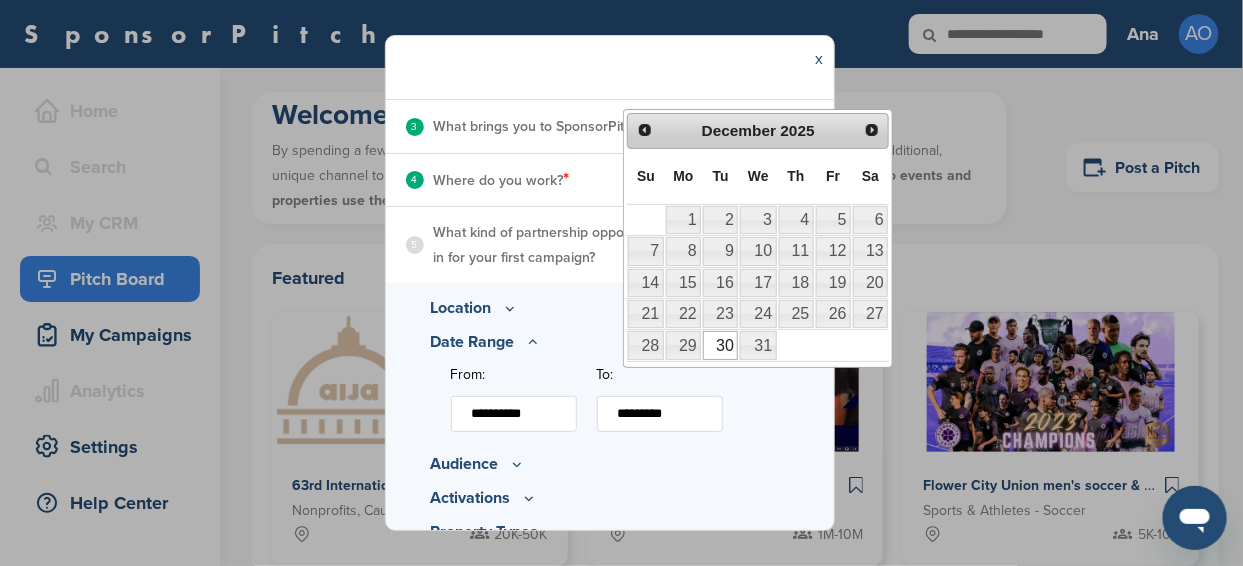 type on "*********" 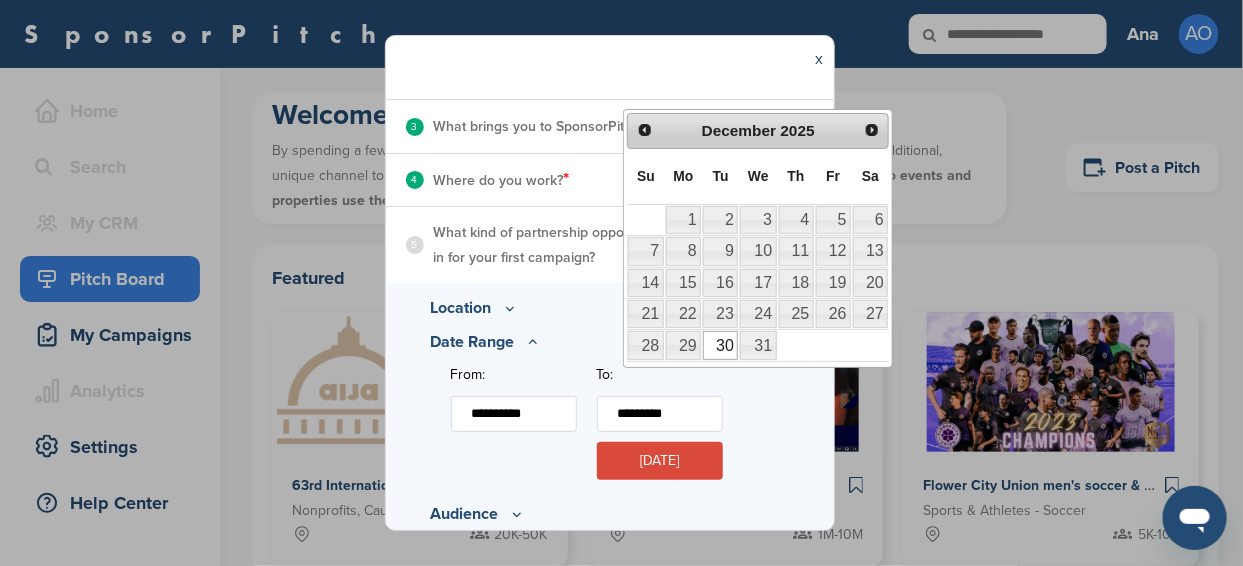 type 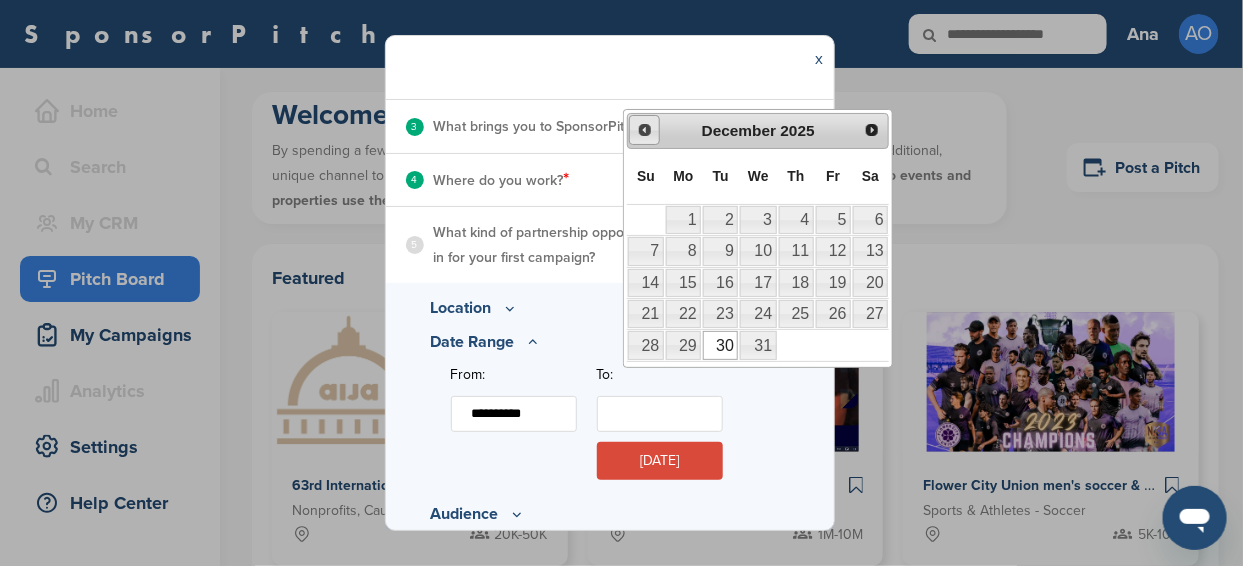 click on "Prev" at bounding box center (645, 130) 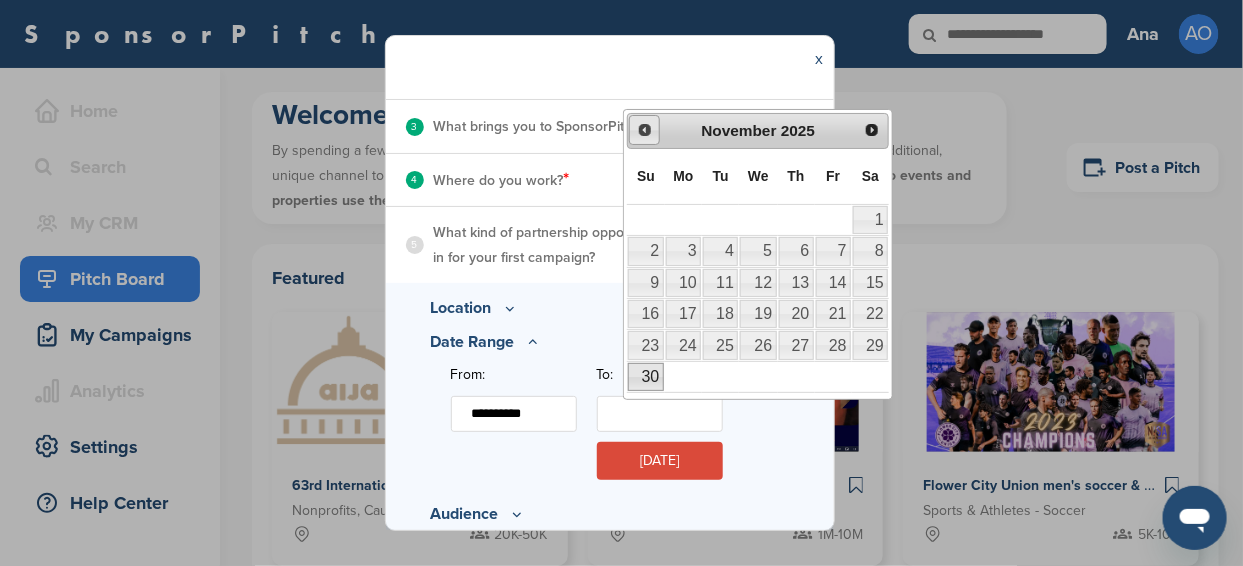 click on "Prev" at bounding box center (645, 130) 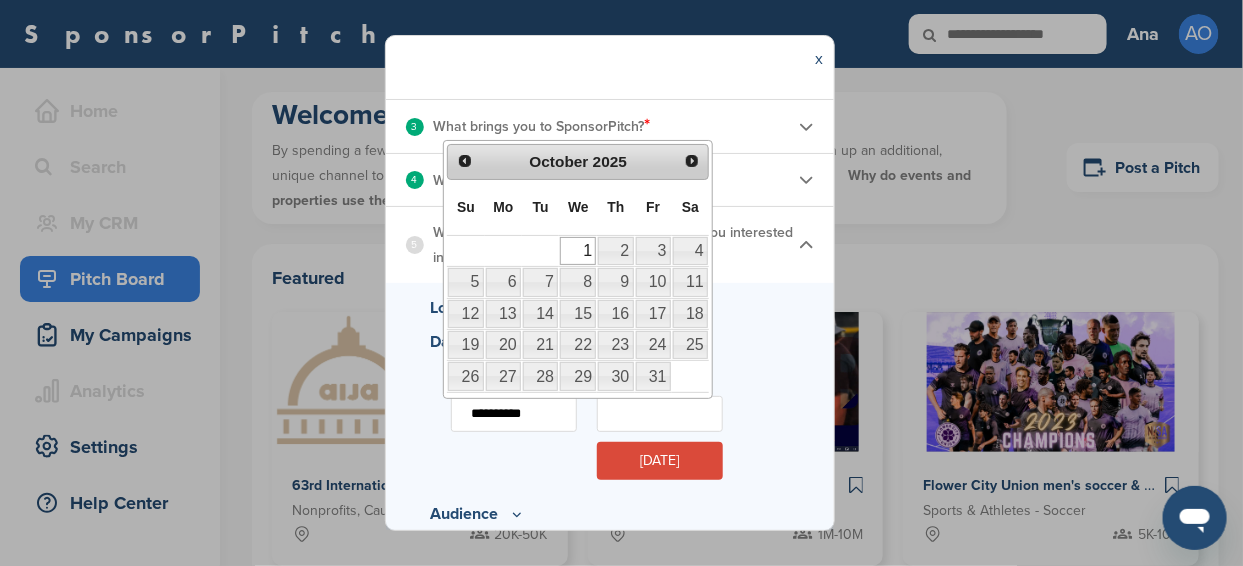 drag, startPoint x: 542, startPoint y: 414, endPoint x: 309, endPoint y: 444, distance: 234.92339 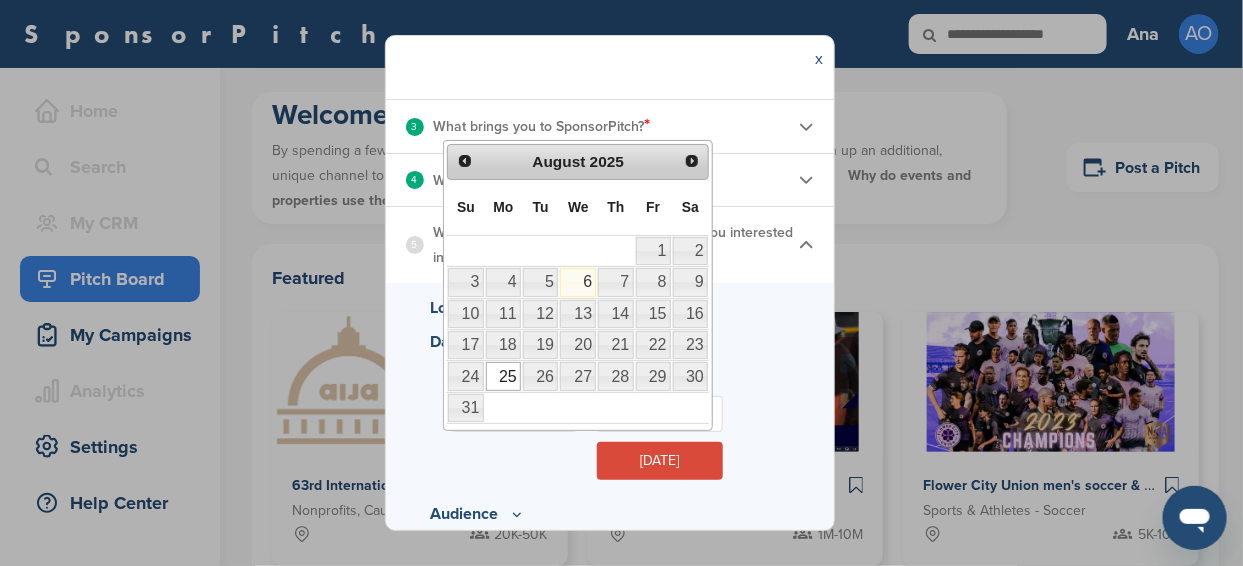 type on "**********" 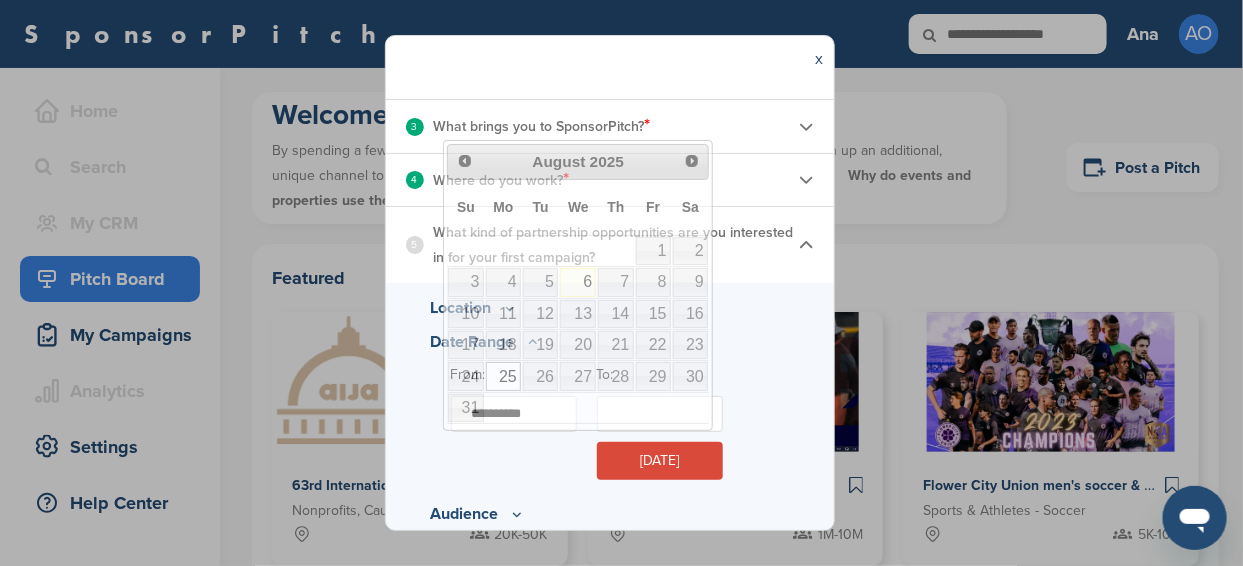 click on "**********" at bounding box center [514, 428] 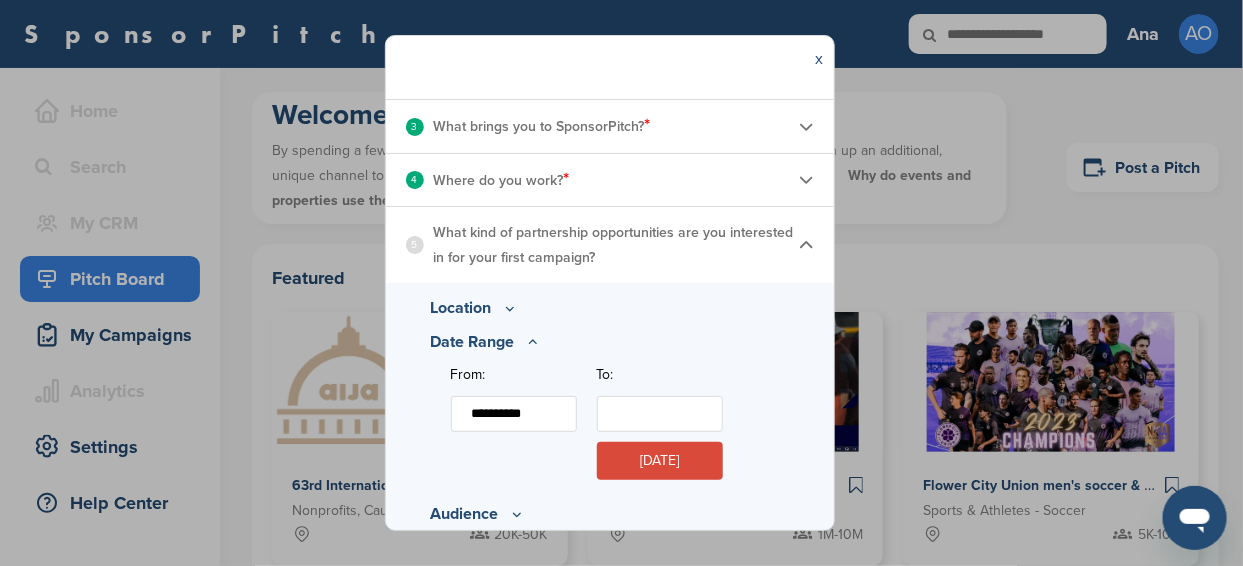 click on "To:" at bounding box center [660, 414] 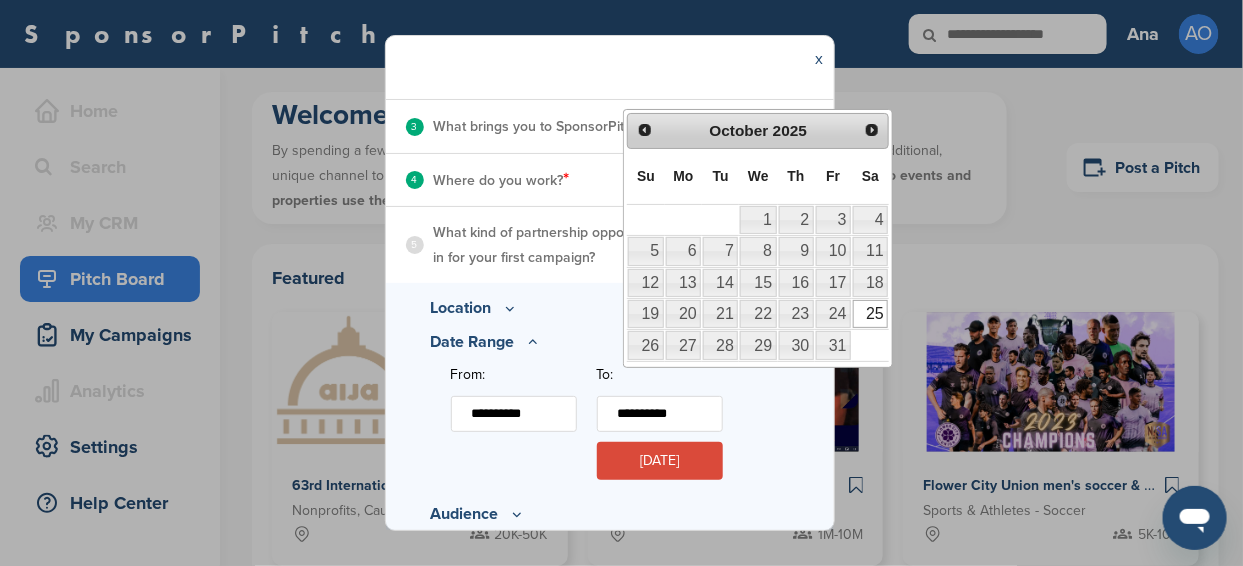 type on "**********" 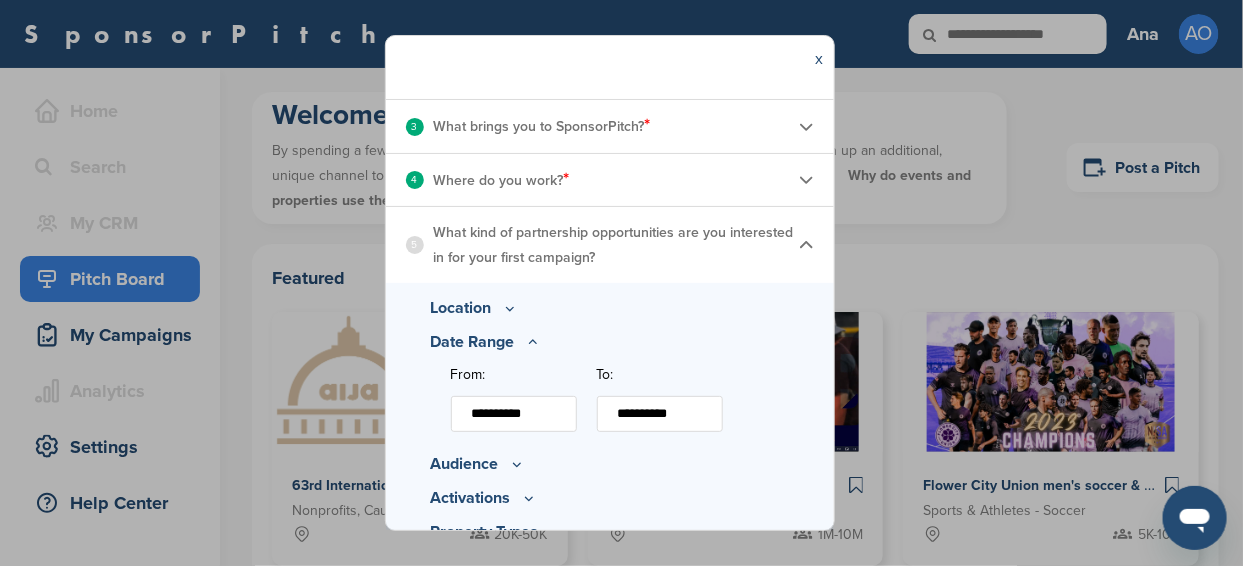 click on "**********" at bounding box center (660, 414) 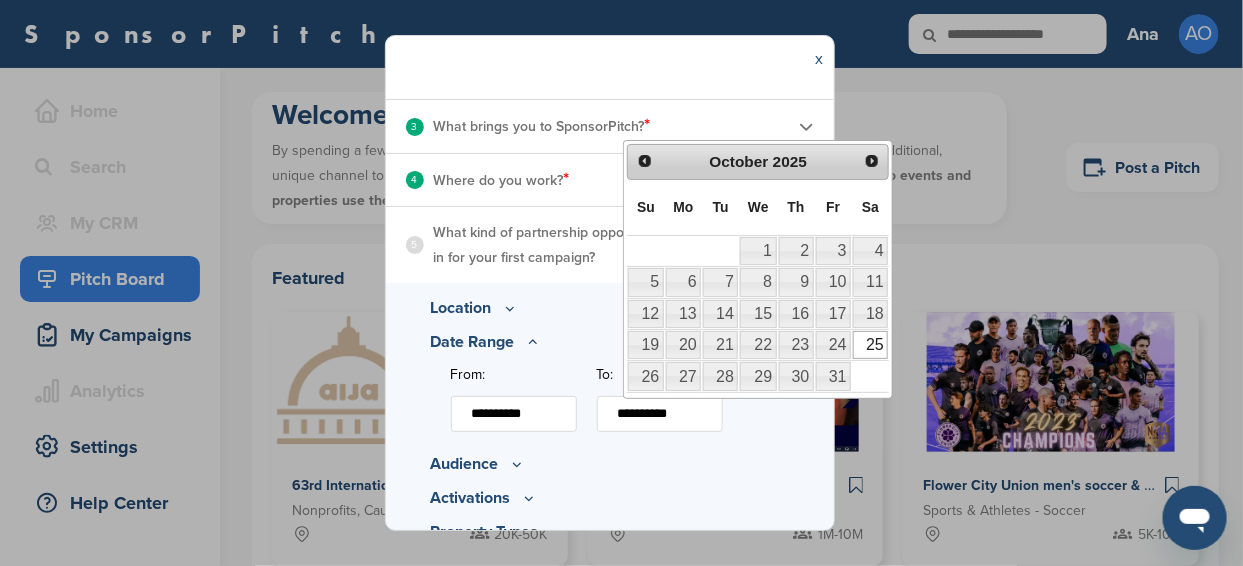 click on "Activations" at bounding box center [610, 464] 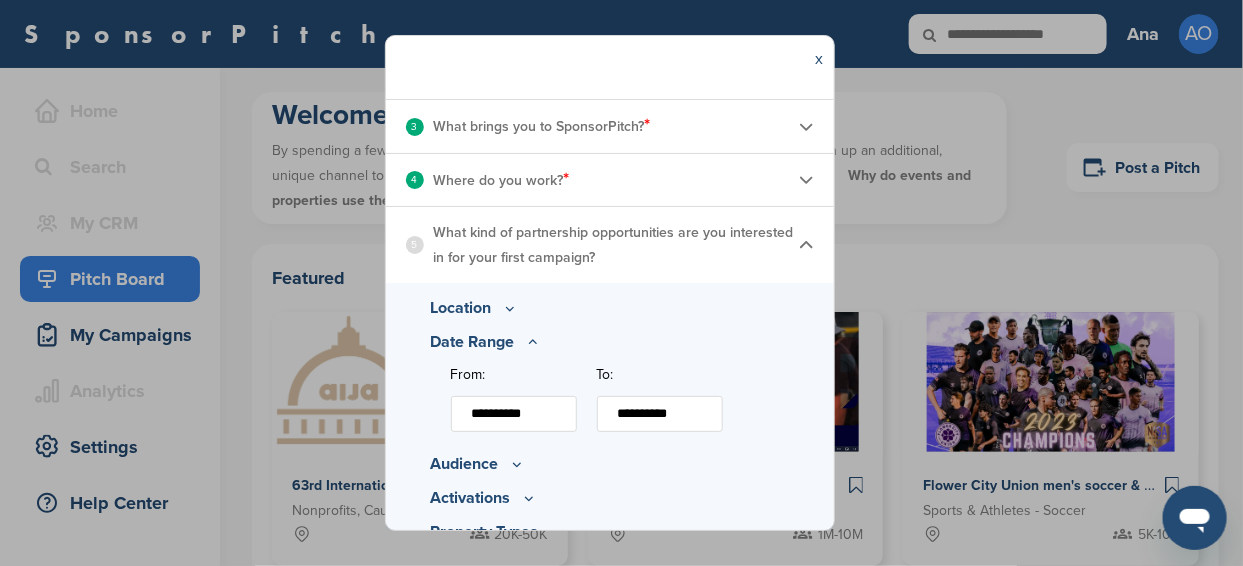 scroll, scrollTop: 403, scrollLeft: 0, axis: vertical 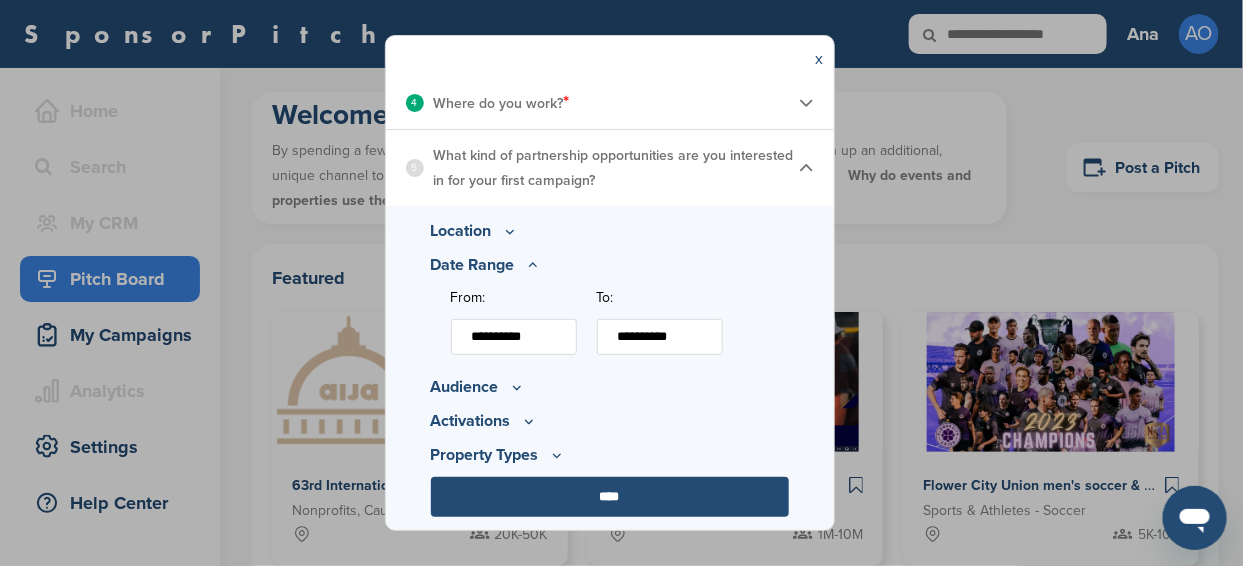 click 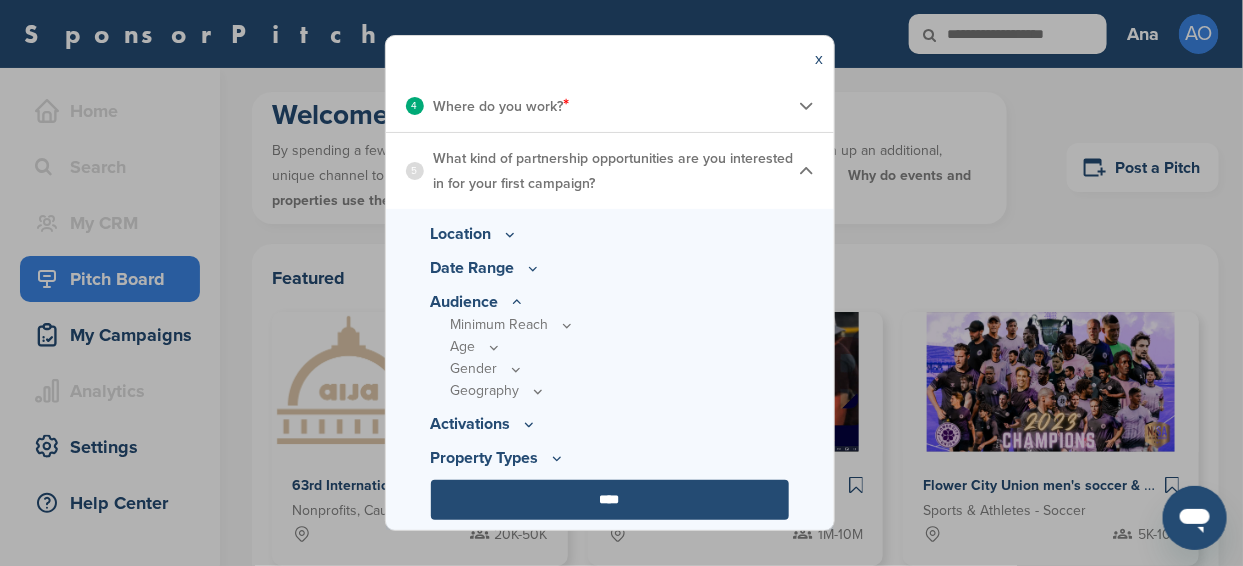 click 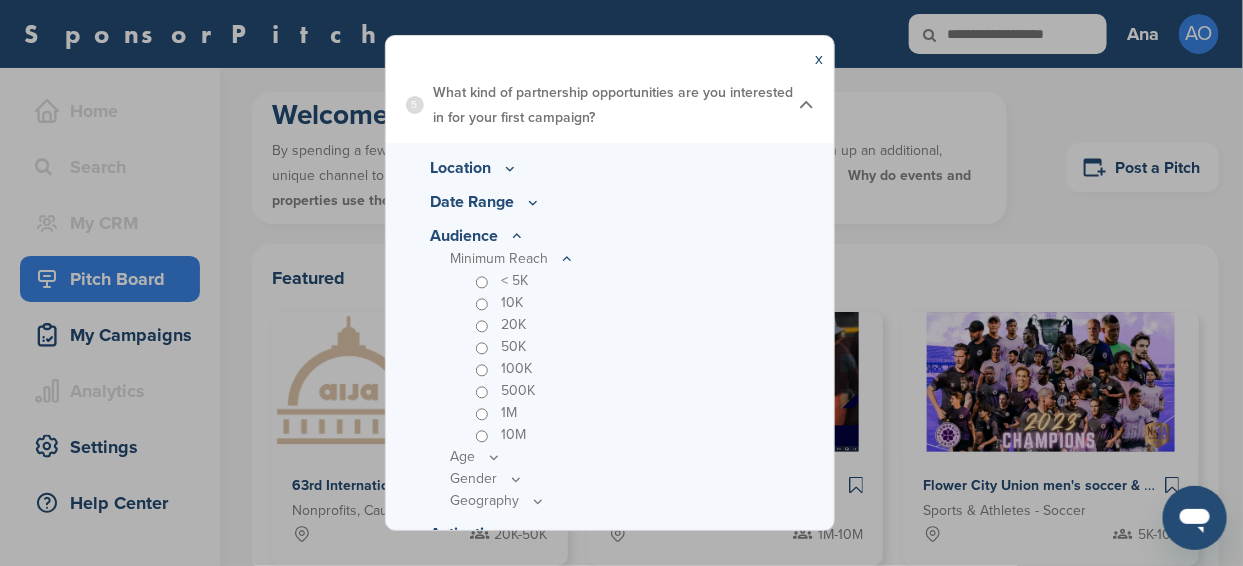 scroll, scrollTop: 472, scrollLeft: 0, axis: vertical 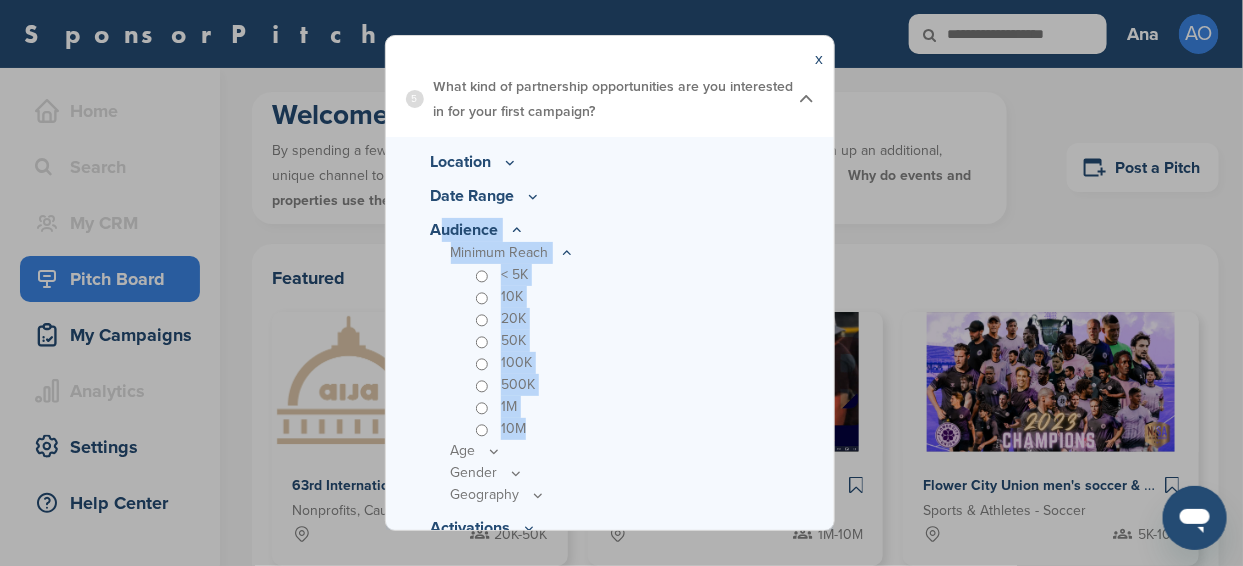 drag, startPoint x: 425, startPoint y: 226, endPoint x: 536, endPoint y: 379, distance: 189.0238 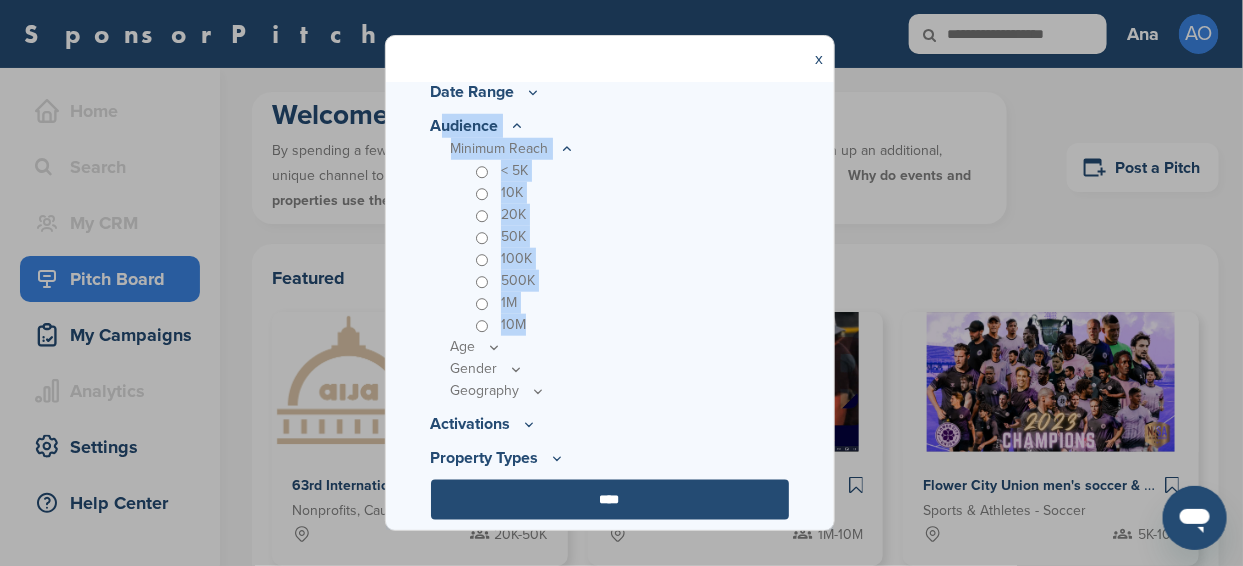 scroll, scrollTop: 577, scrollLeft: 0, axis: vertical 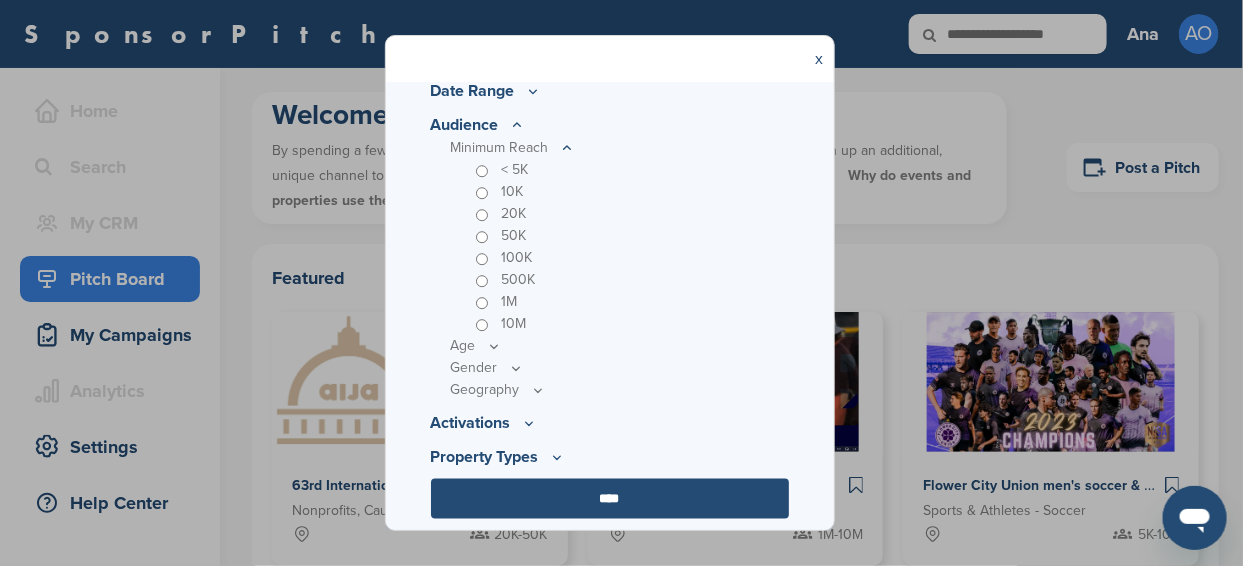 click 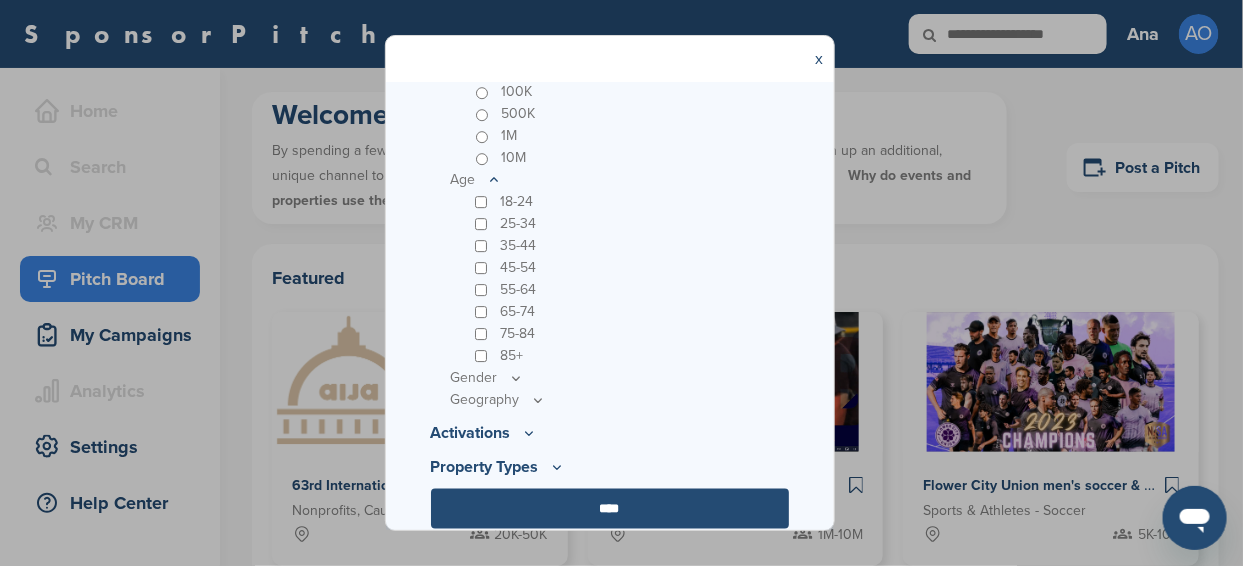 scroll, scrollTop: 753, scrollLeft: 0, axis: vertical 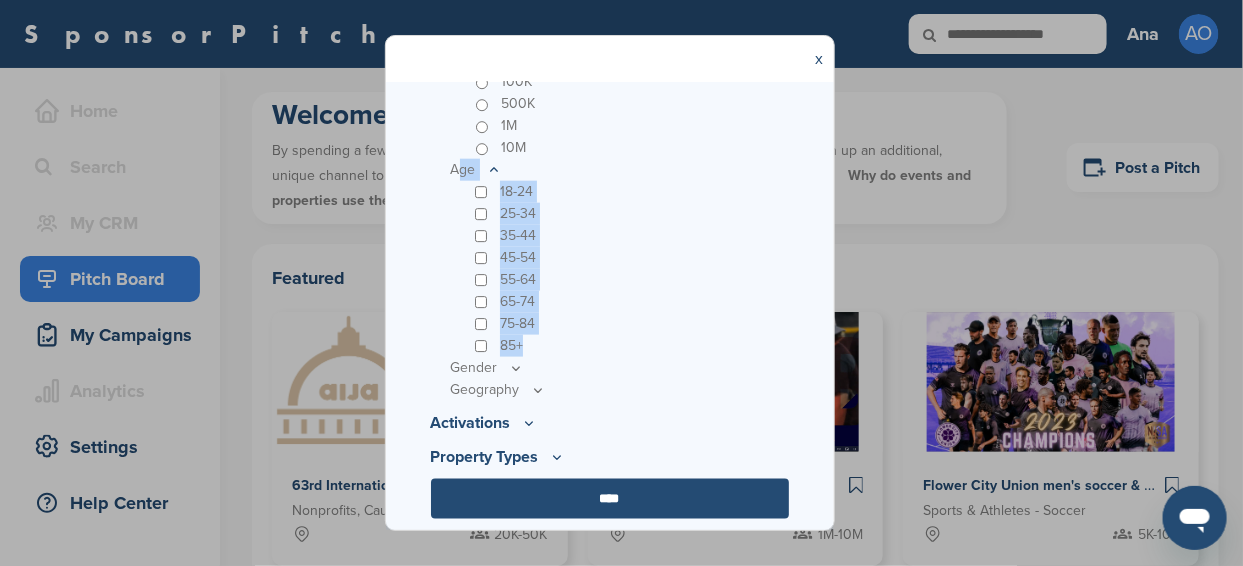 drag, startPoint x: 438, startPoint y: 167, endPoint x: 528, endPoint y: 281, distance: 145.24461 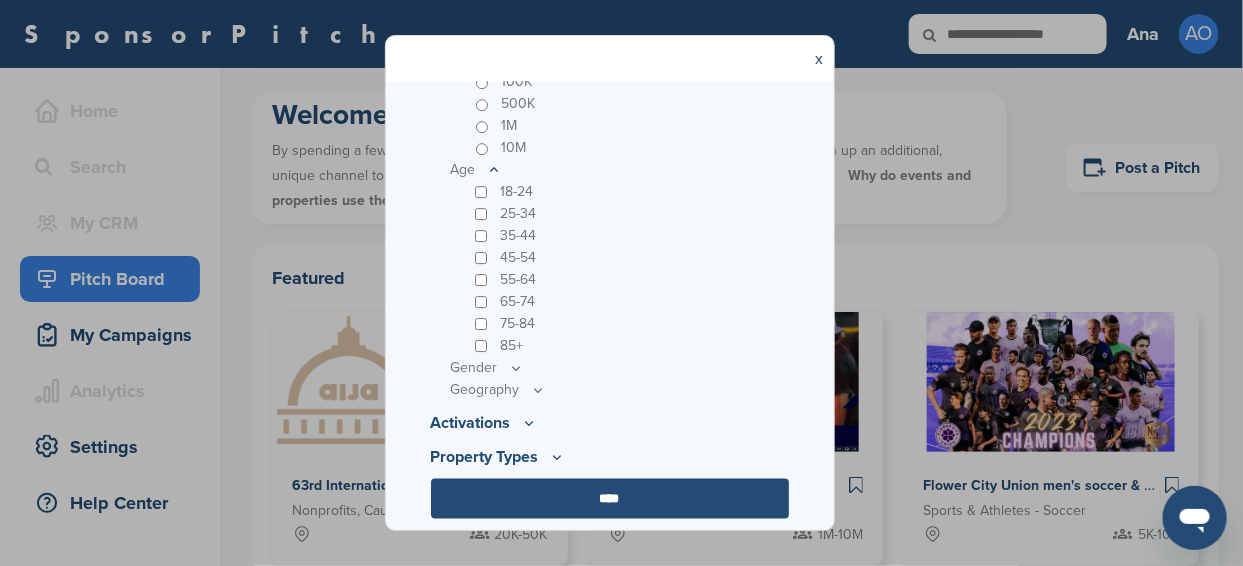 click 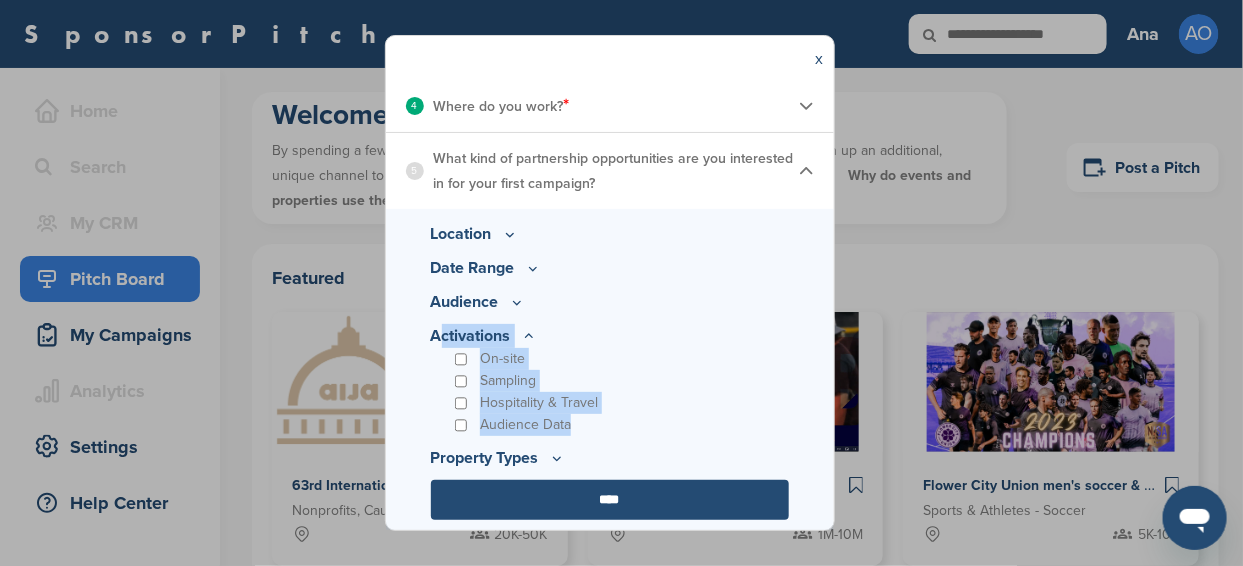 drag, startPoint x: 431, startPoint y: 327, endPoint x: 572, endPoint y: 413, distance: 165.1575 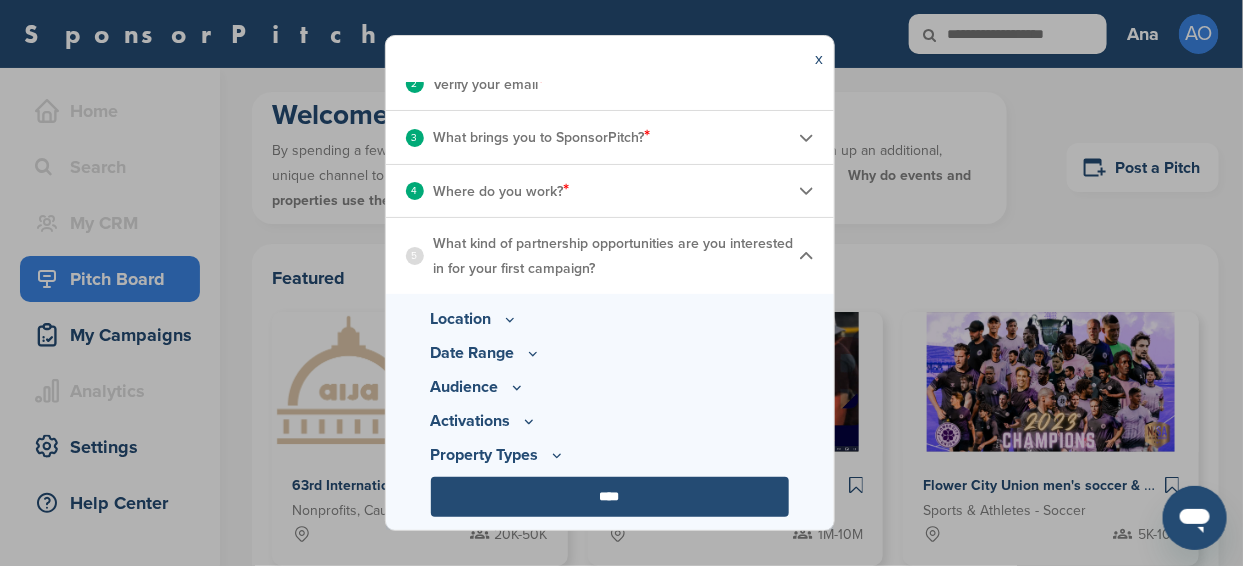 scroll, scrollTop: 313, scrollLeft: 0, axis: vertical 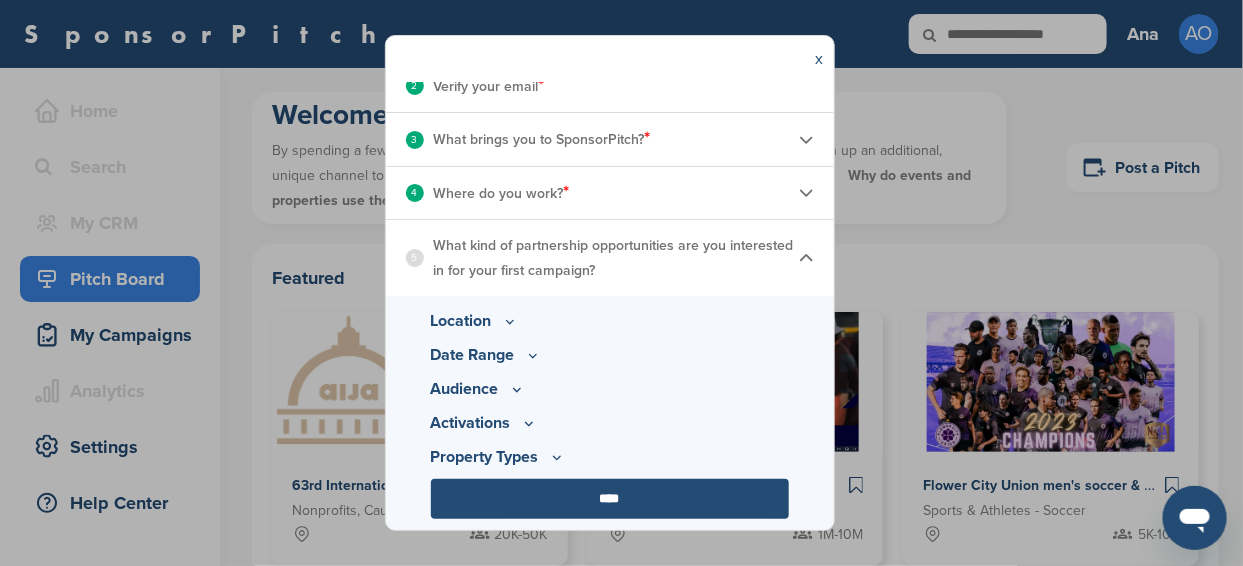 click 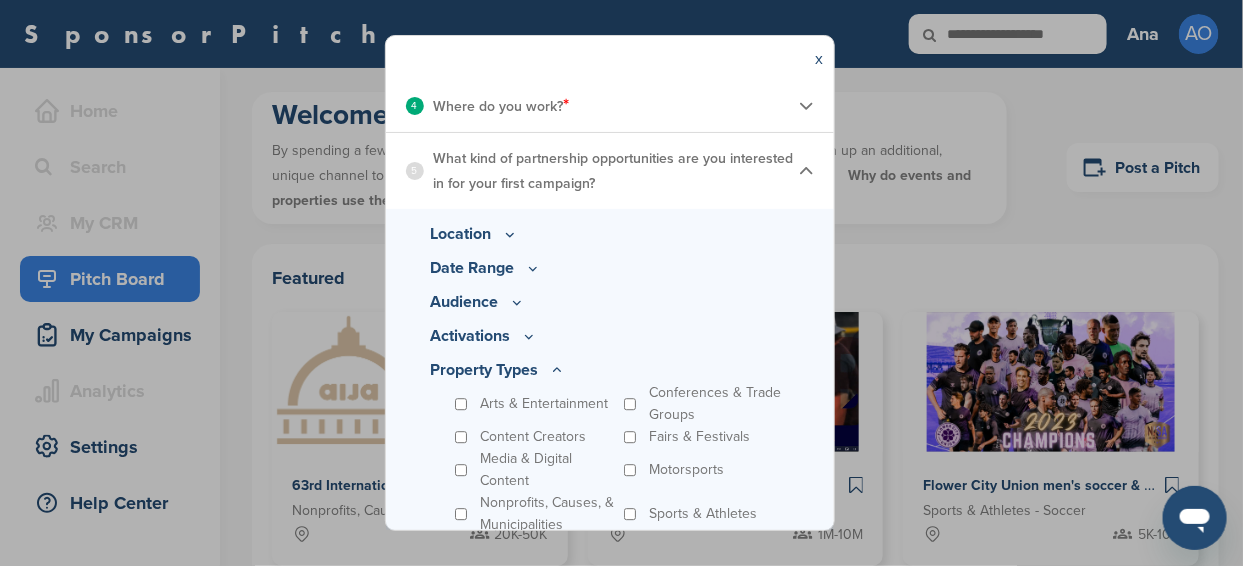 scroll, scrollTop: 489, scrollLeft: 0, axis: vertical 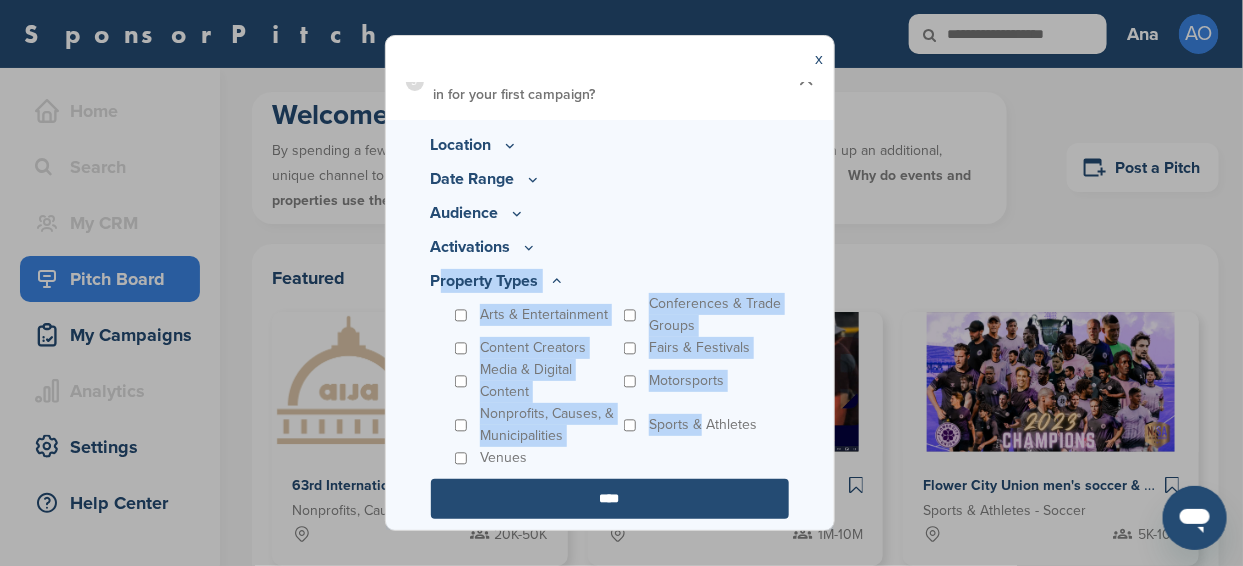 drag, startPoint x: 410, startPoint y: 272, endPoint x: 772, endPoint y: 470, distance: 412.6112 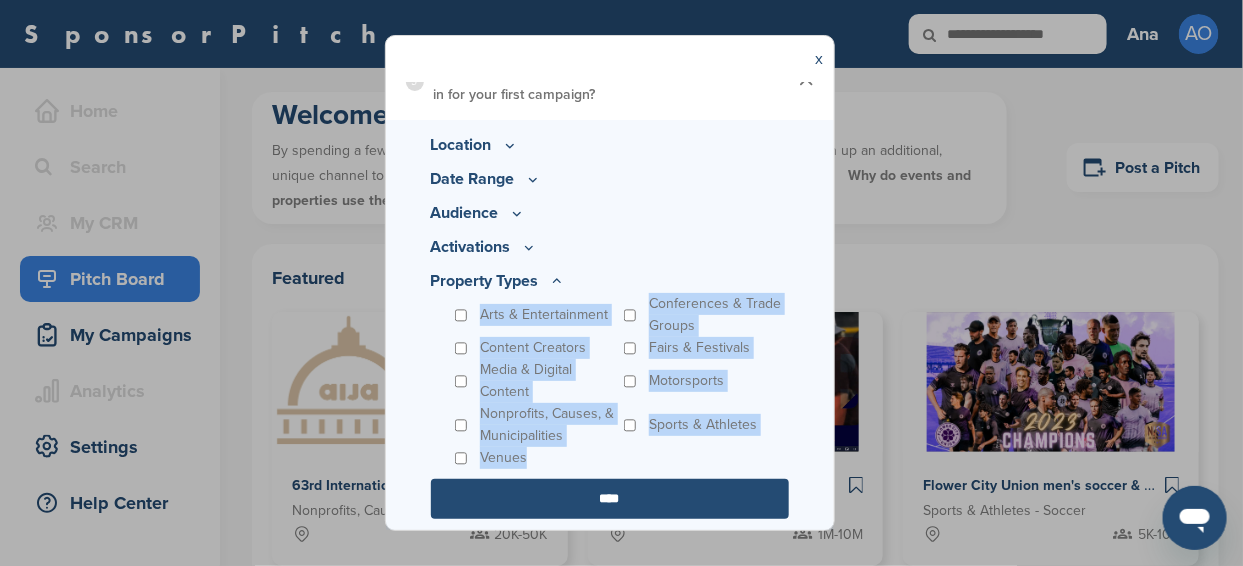 drag, startPoint x: 551, startPoint y: 462, endPoint x: 436, endPoint y: 319, distance: 183.50476 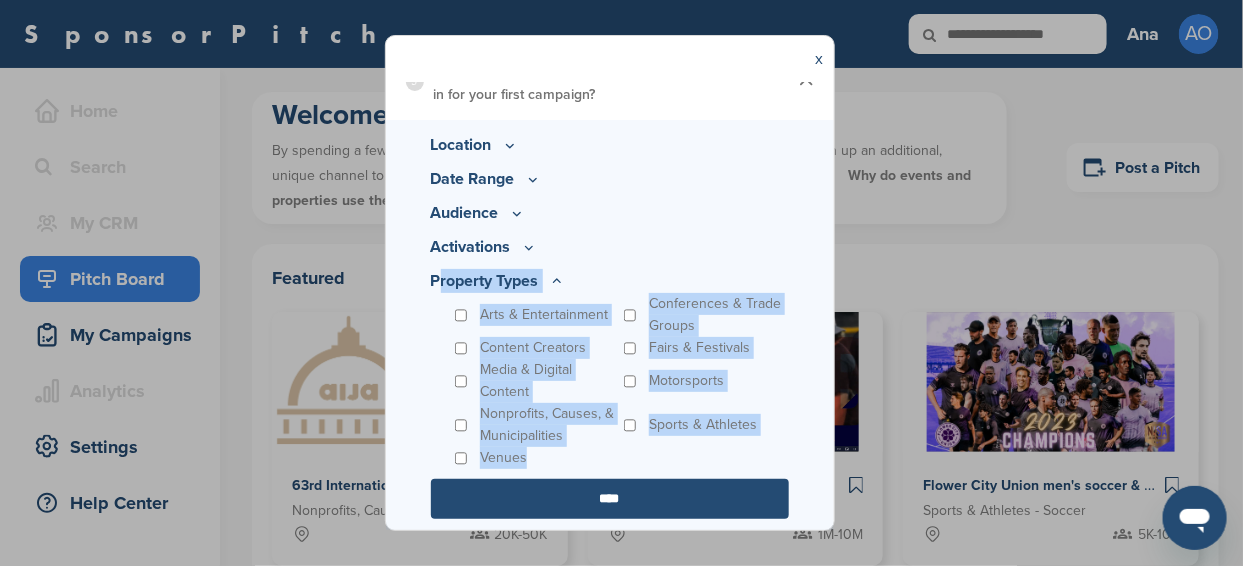 drag, startPoint x: 536, startPoint y: 454, endPoint x: 441, endPoint y: 281, distance: 197.36768 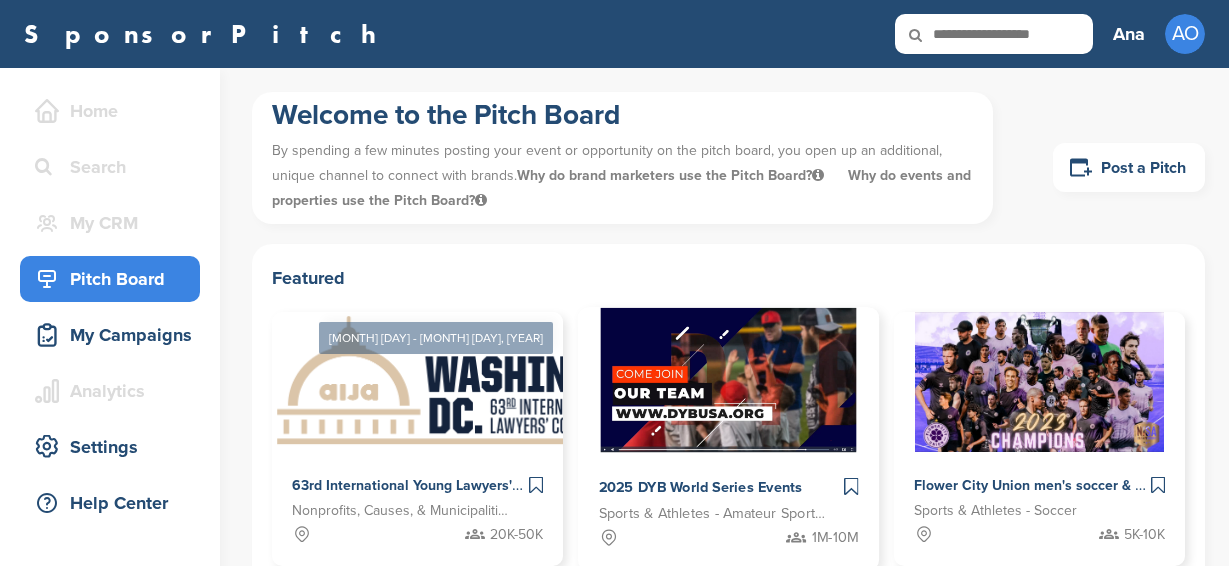 scroll, scrollTop: 0, scrollLeft: 0, axis: both 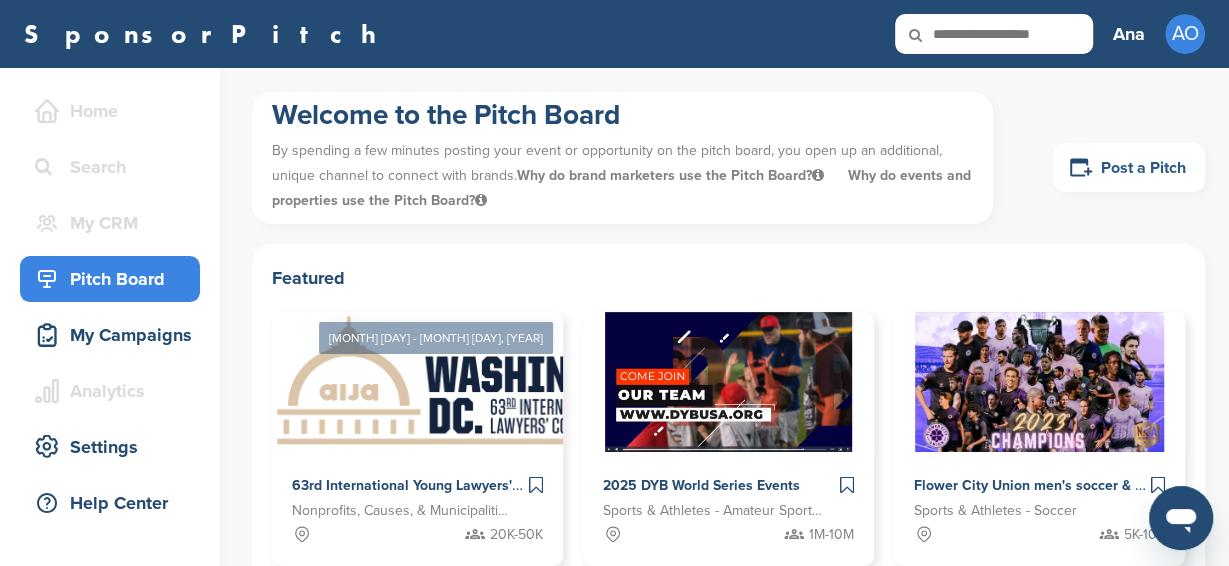 click on "Post a Pitch" at bounding box center (1129, 167) 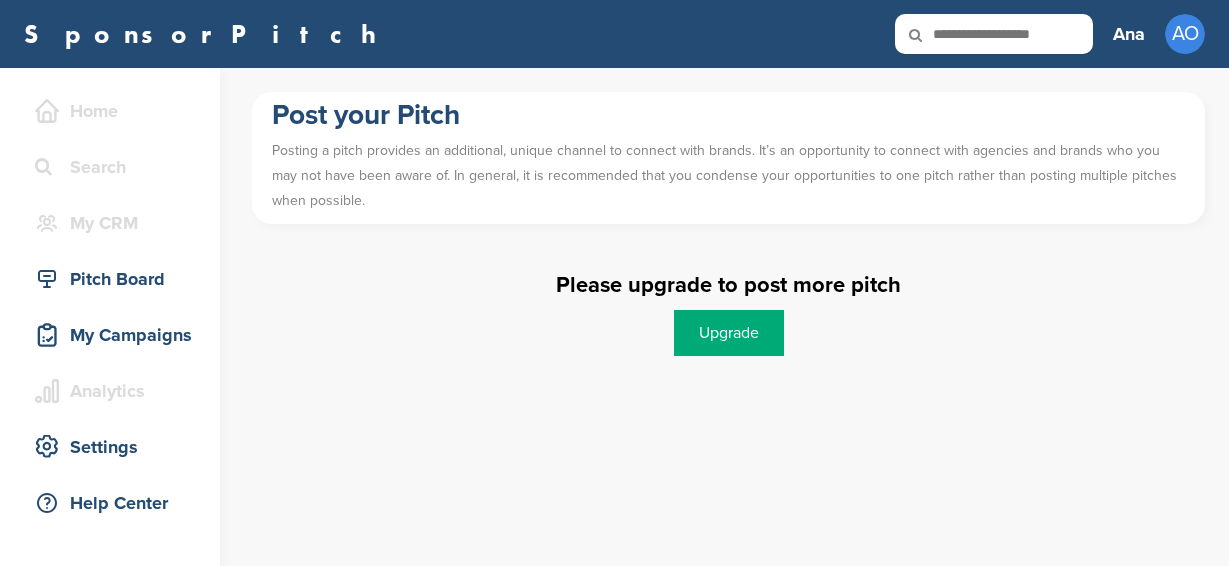 scroll, scrollTop: 0, scrollLeft: 0, axis: both 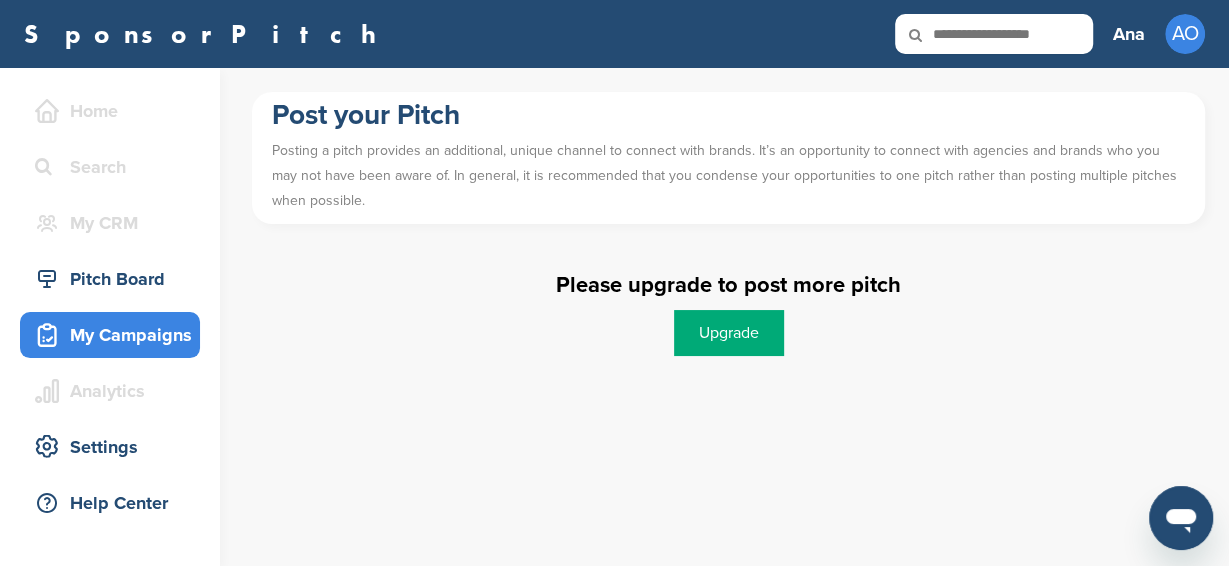 click on "My Campaigns" at bounding box center [115, 335] 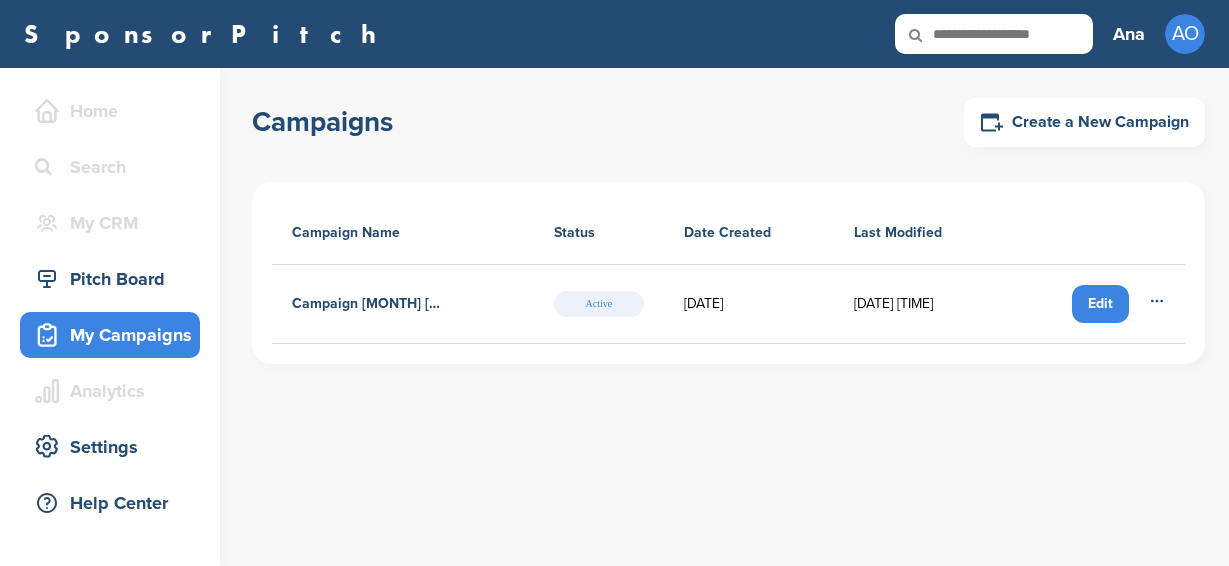 scroll, scrollTop: 0, scrollLeft: 0, axis: both 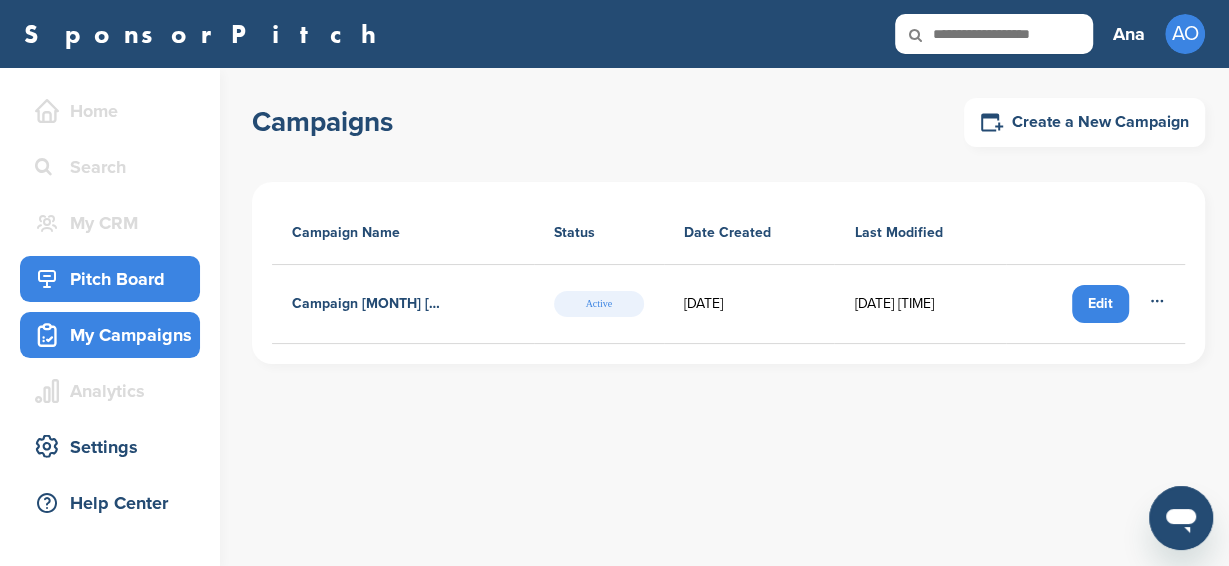 click on "Pitch Board" at bounding box center (115, 279) 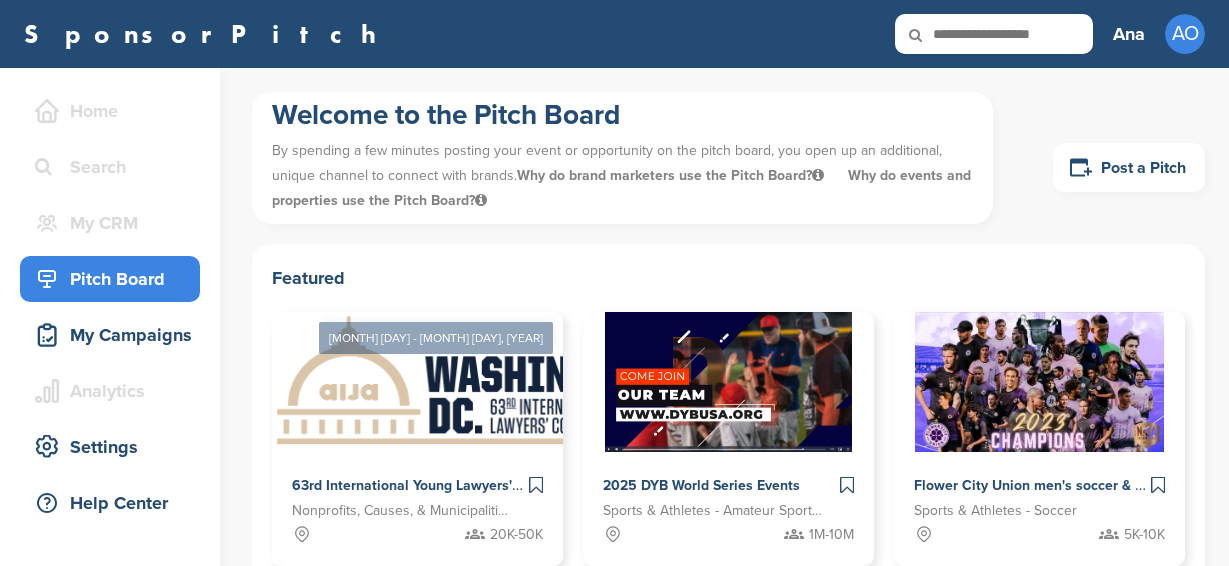 scroll, scrollTop: 0, scrollLeft: 0, axis: both 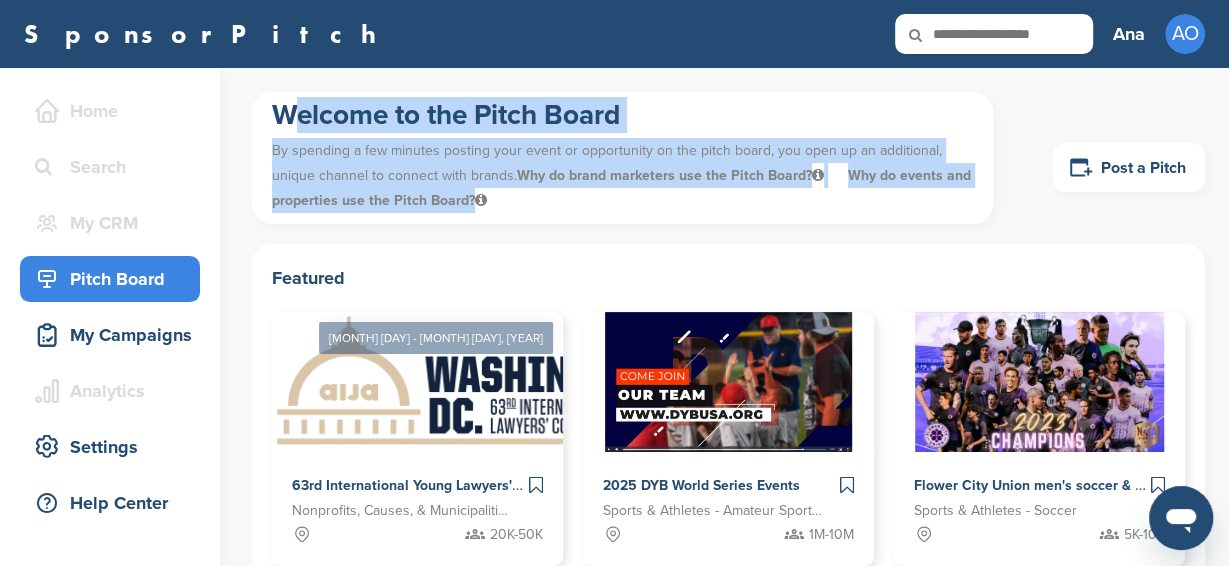 drag, startPoint x: 270, startPoint y: 110, endPoint x: 513, endPoint y: 208, distance: 262.01718 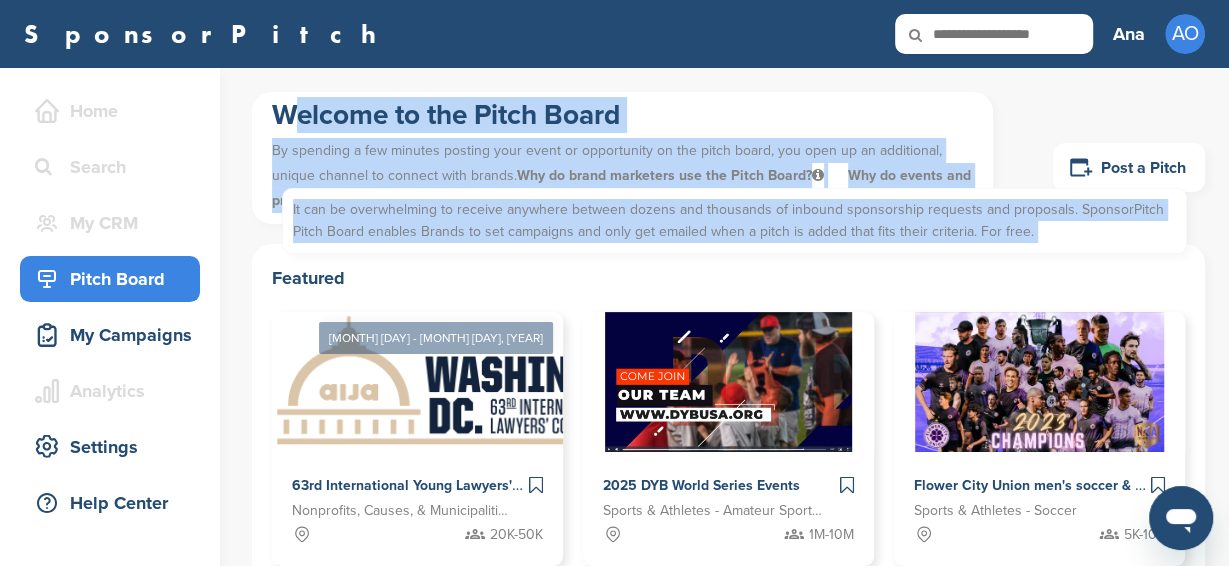 click at bounding box center [818, 175] 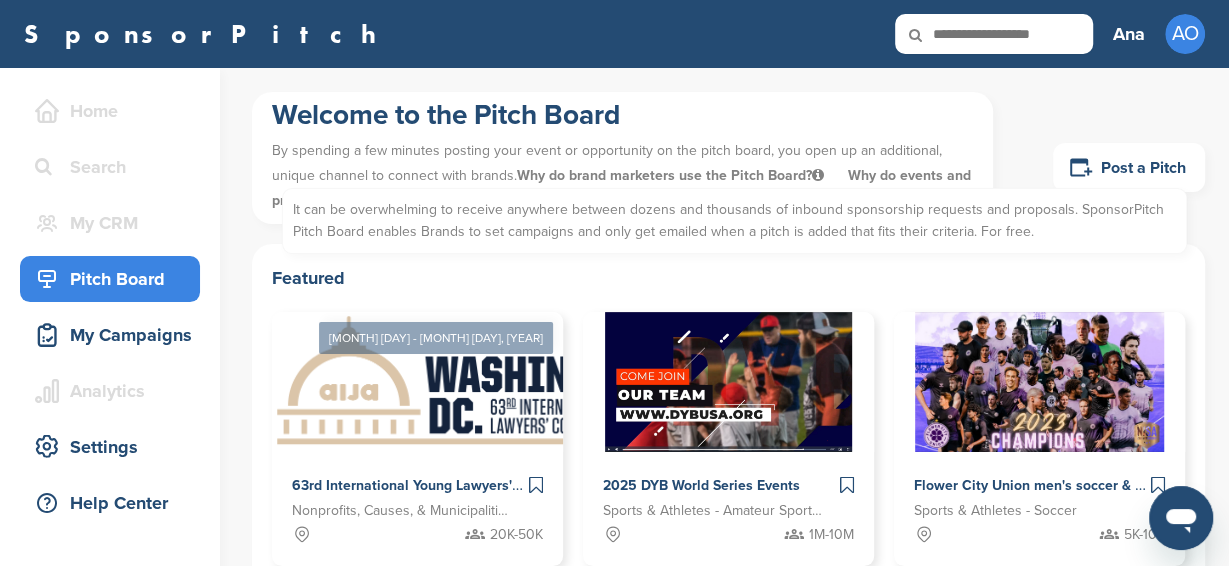 click at bounding box center [818, 175] 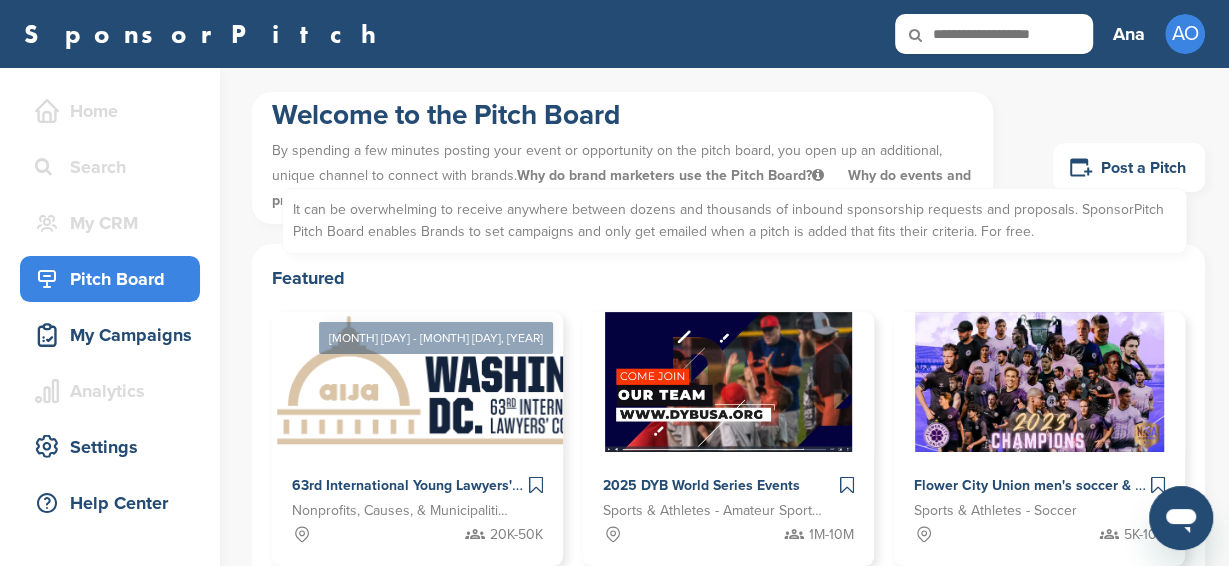 click at bounding box center (818, 175) 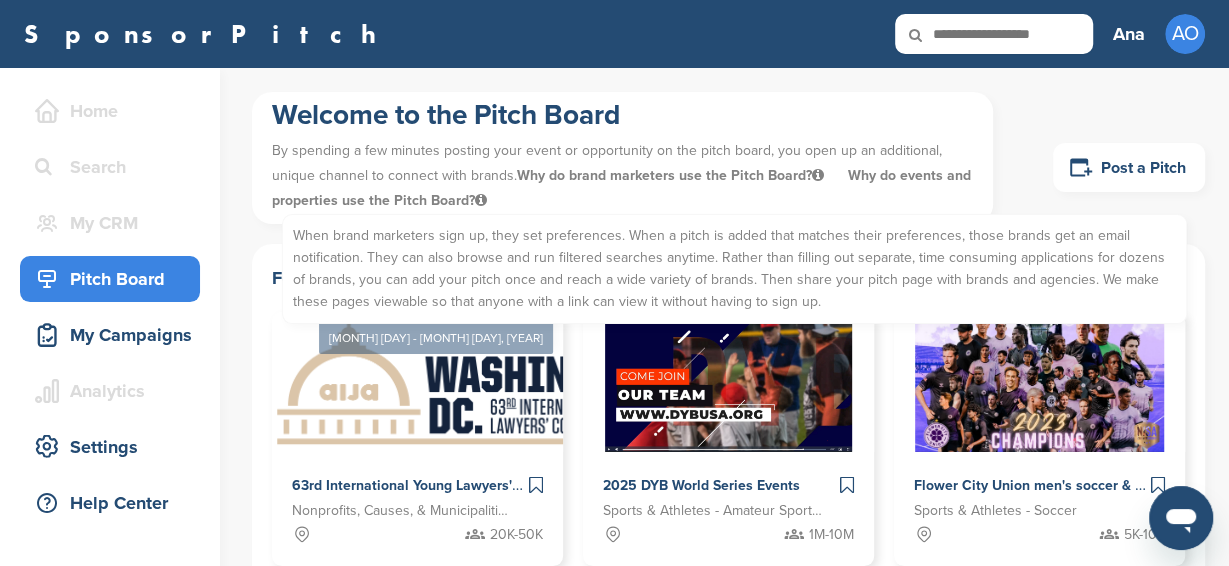 click at bounding box center (481, 200) 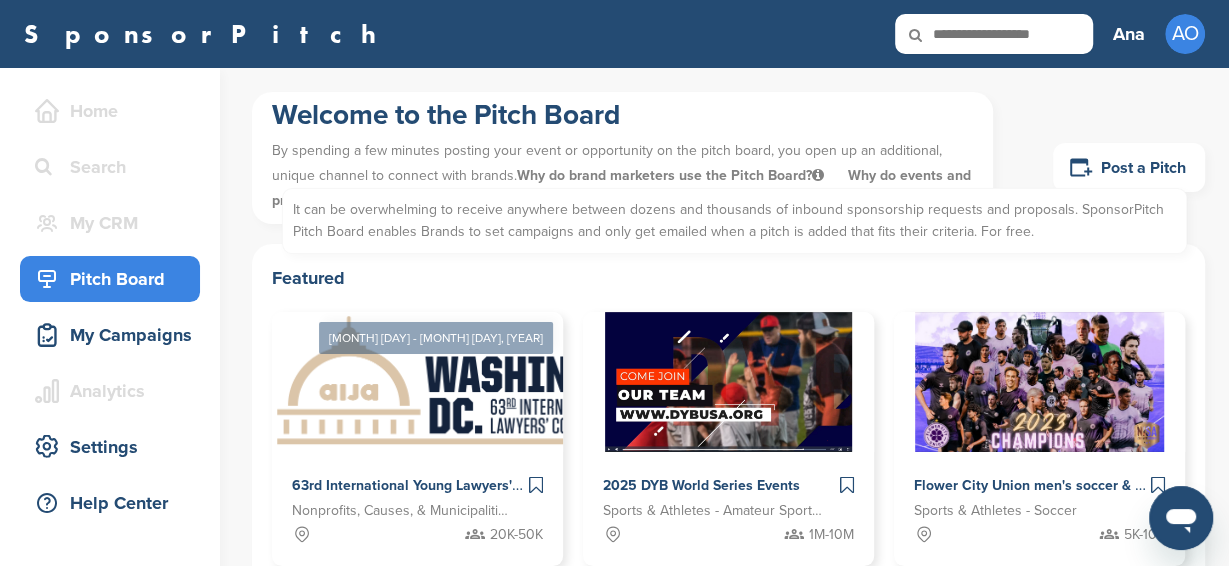 click at bounding box center (818, 175) 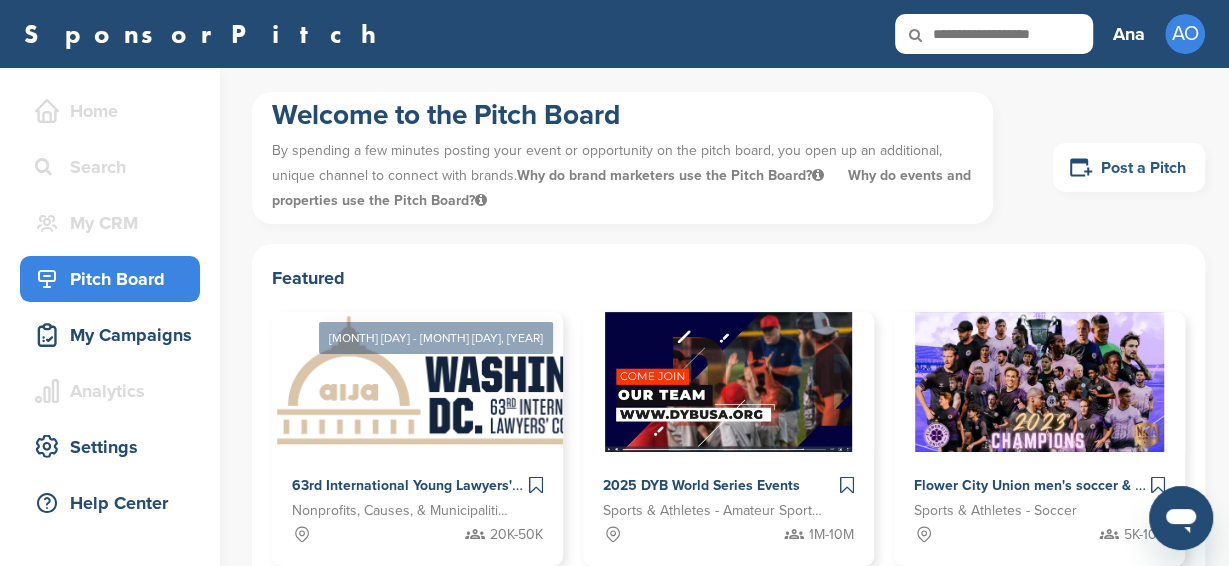 click on "Post a Pitch" at bounding box center (1129, 167) 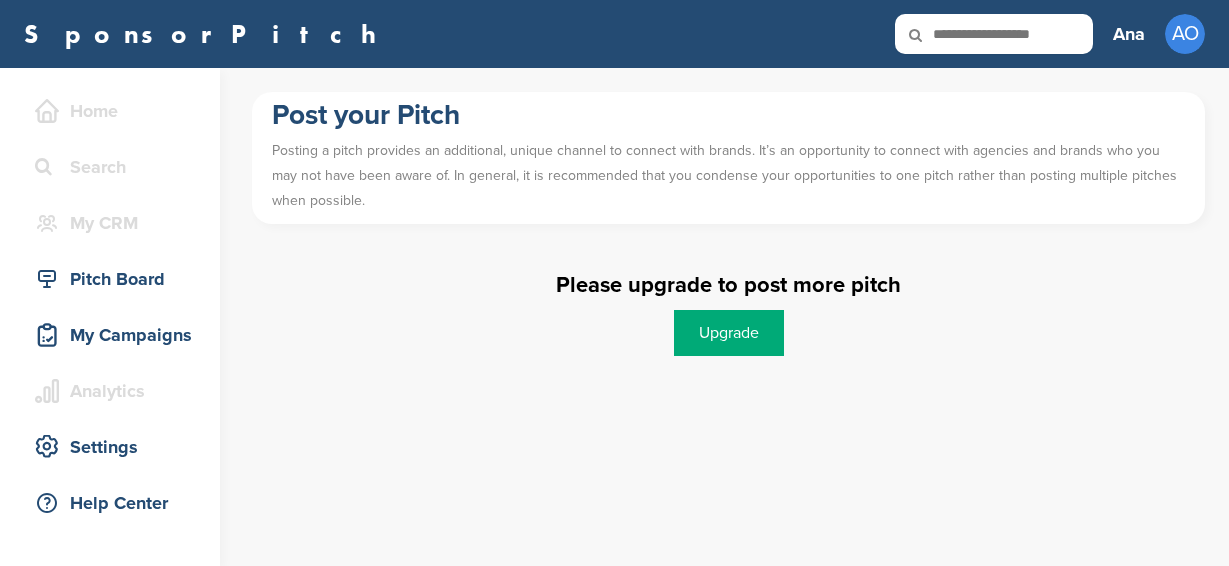 scroll, scrollTop: 0, scrollLeft: 0, axis: both 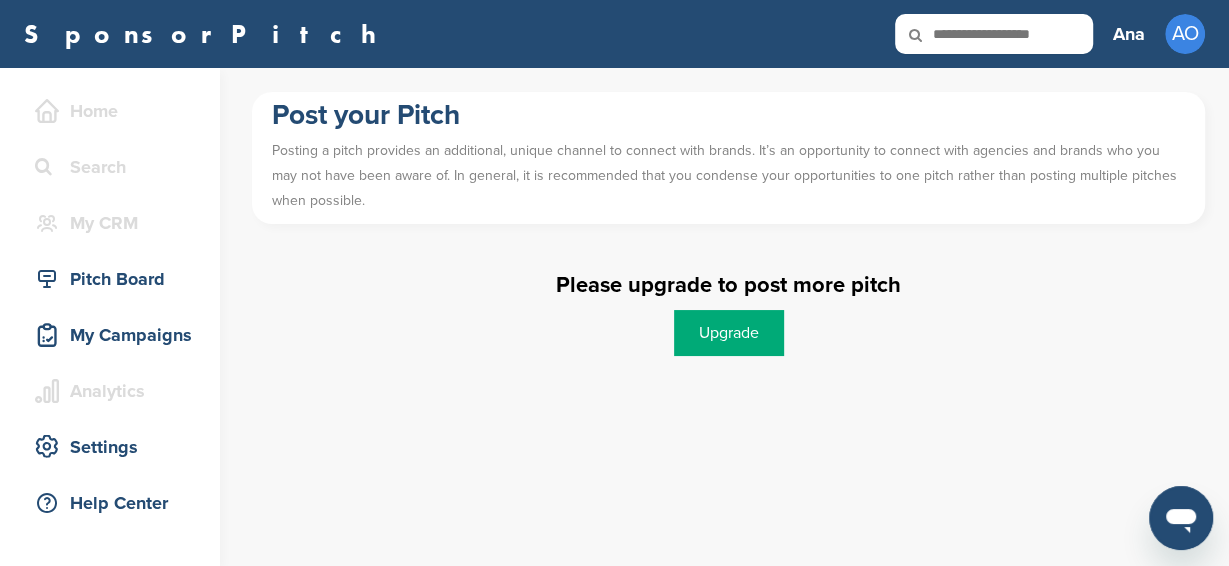 drag, startPoint x: 263, startPoint y: 113, endPoint x: 412, endPoint y: 196, distance: 170.5579 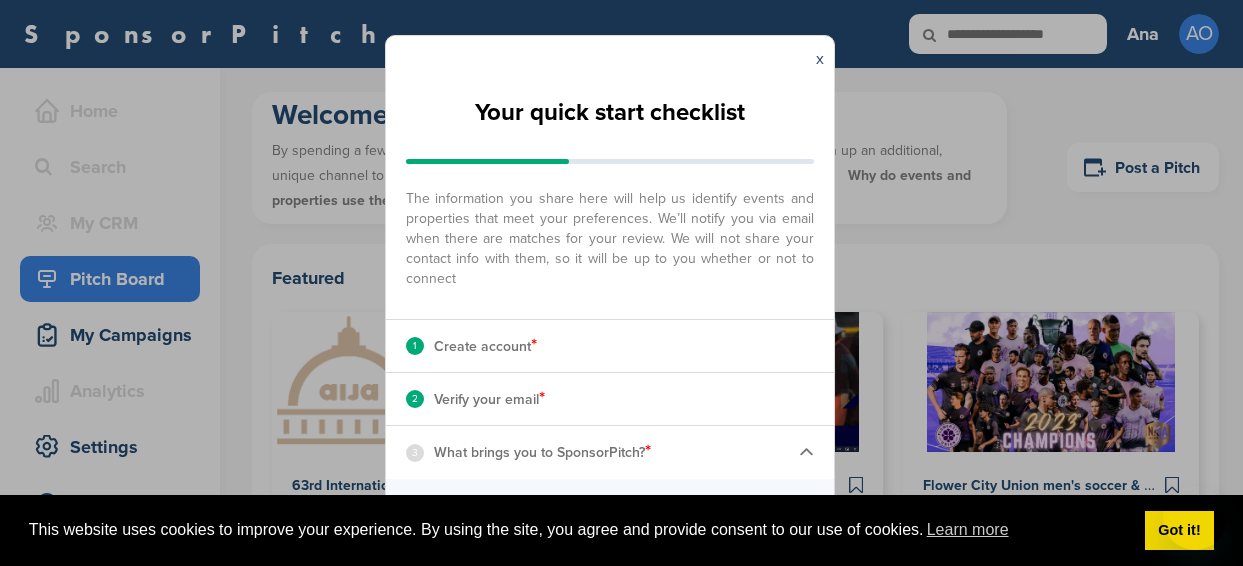 scroll, scrollTop: 0, scrollLeft: 0, axis: both 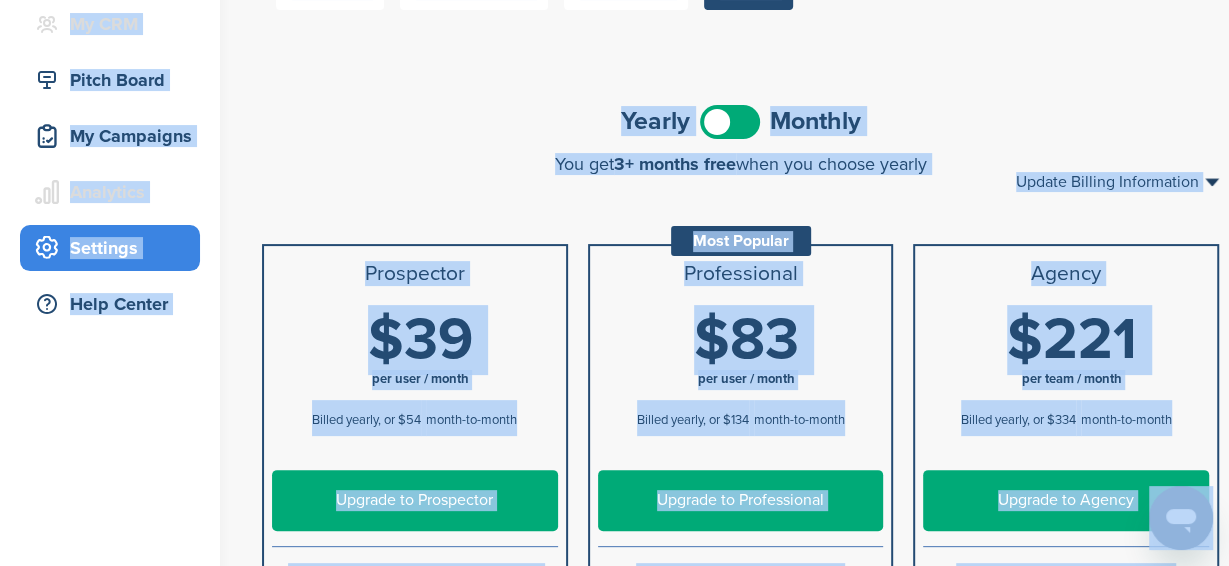 click on "**********" at bounding box center [740, 757] 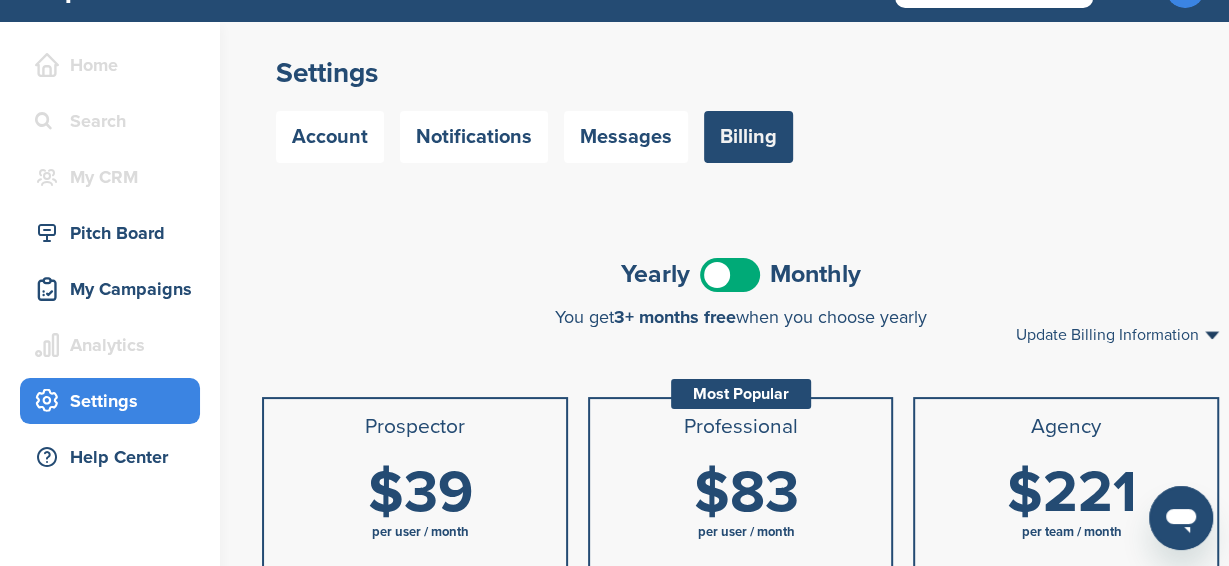 scroll, scrollTop: 0, scrollLeft: 0, axis: both 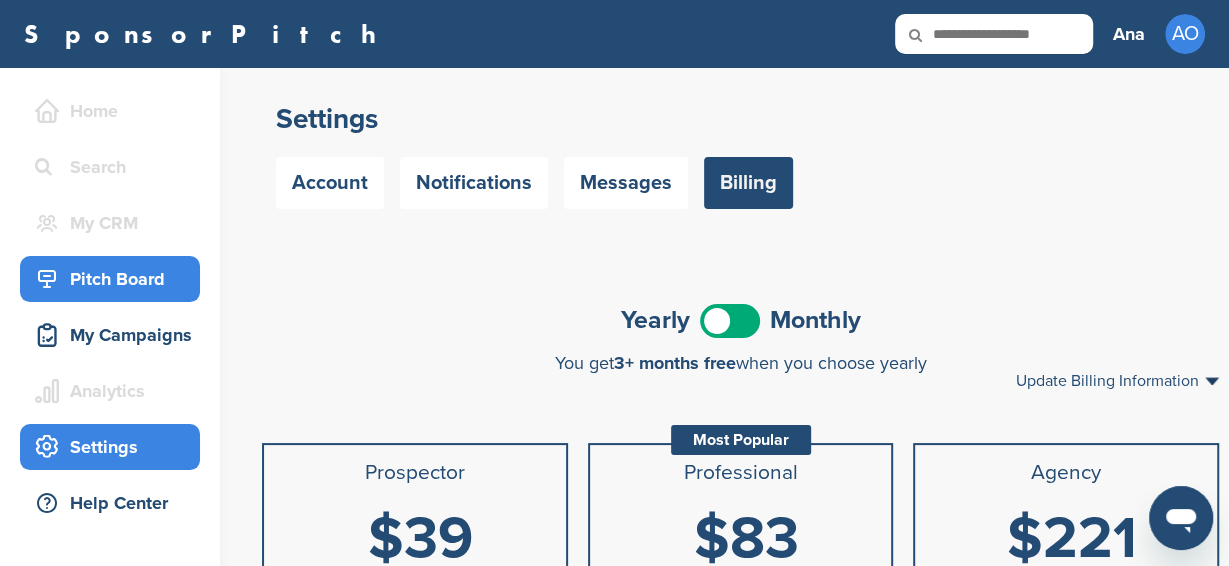 click on "Pitch Board" at bounding box center [115, 279] 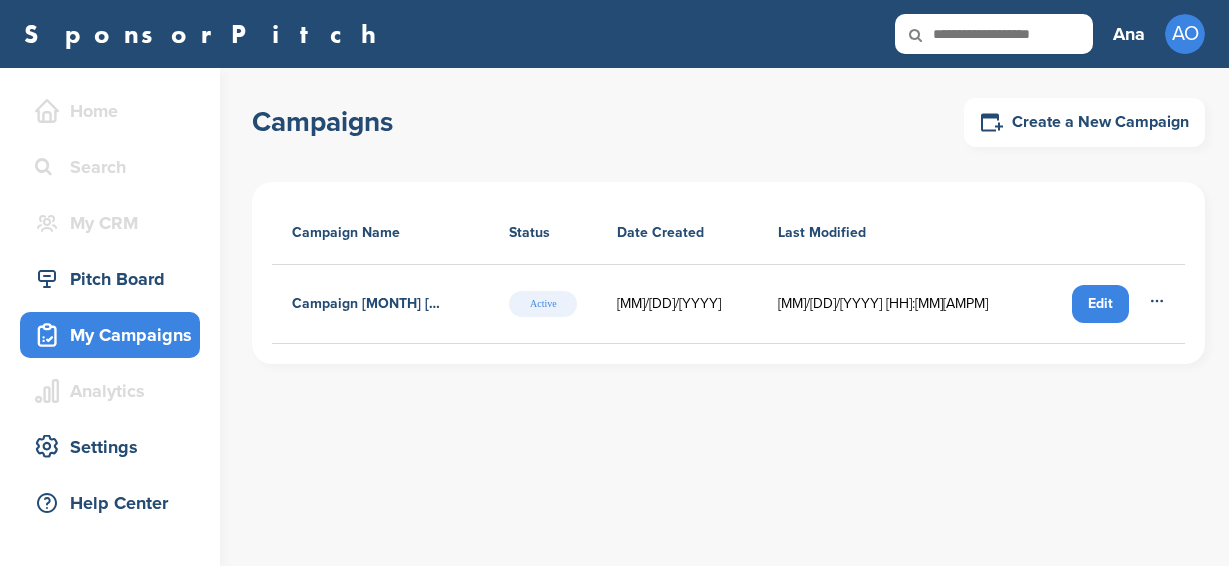 scroll, scrollTop: 0, scrollLeft: 0, axis: both 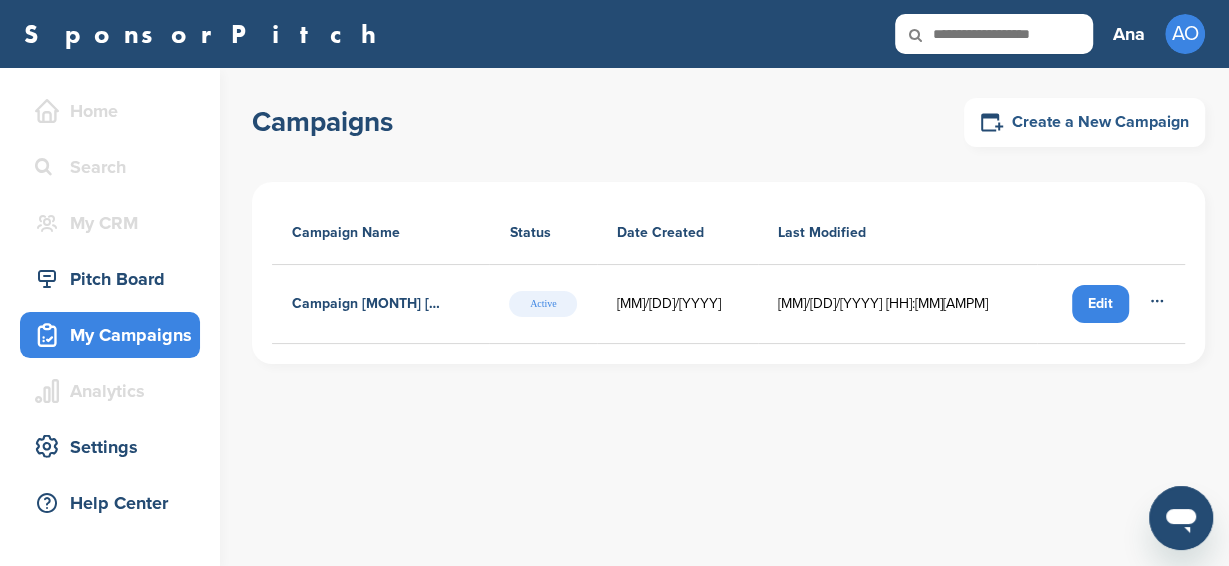 click on "Create a New Campaign" at bounding box center [1084, 122] 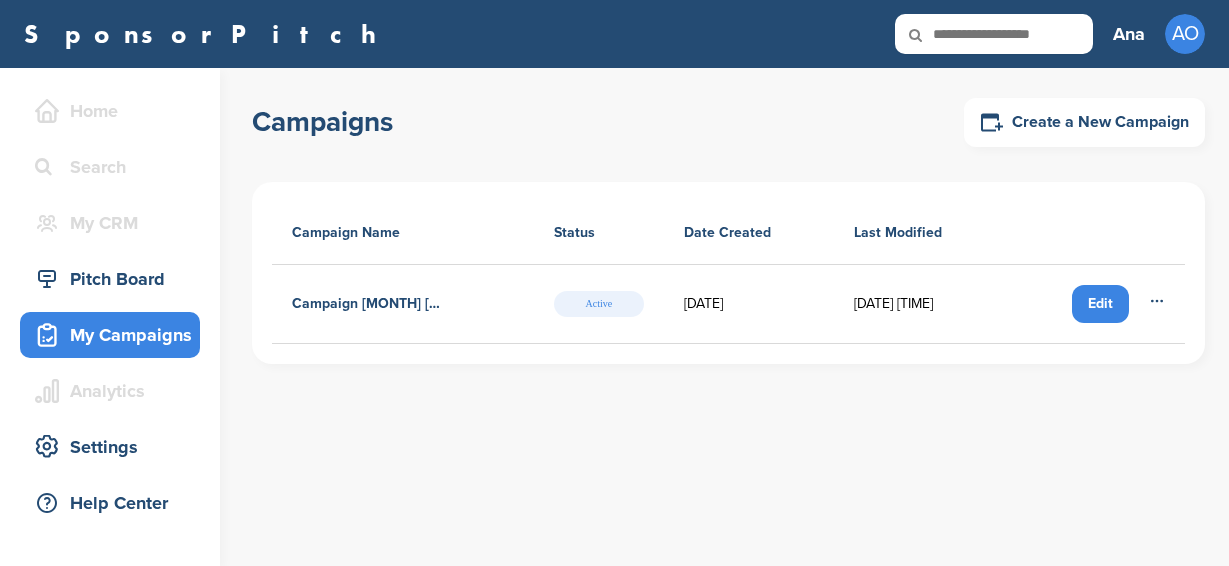 scroll, scrollTop: 0, scrollLeft: 0, axis: both 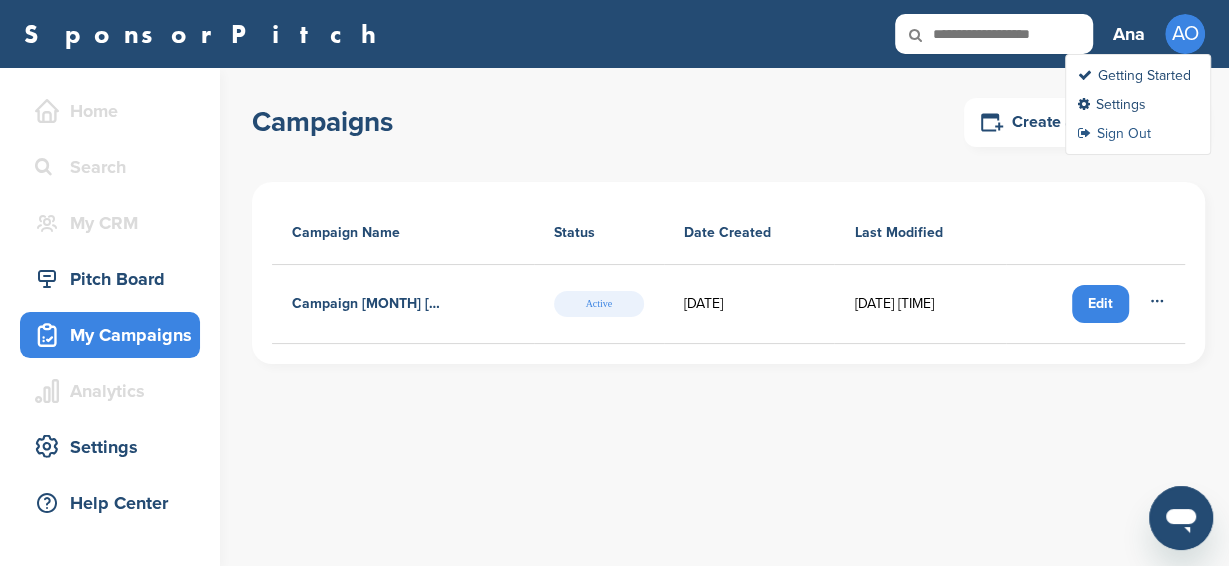 click on "Sign Out" at bounding box center (1114, 133) 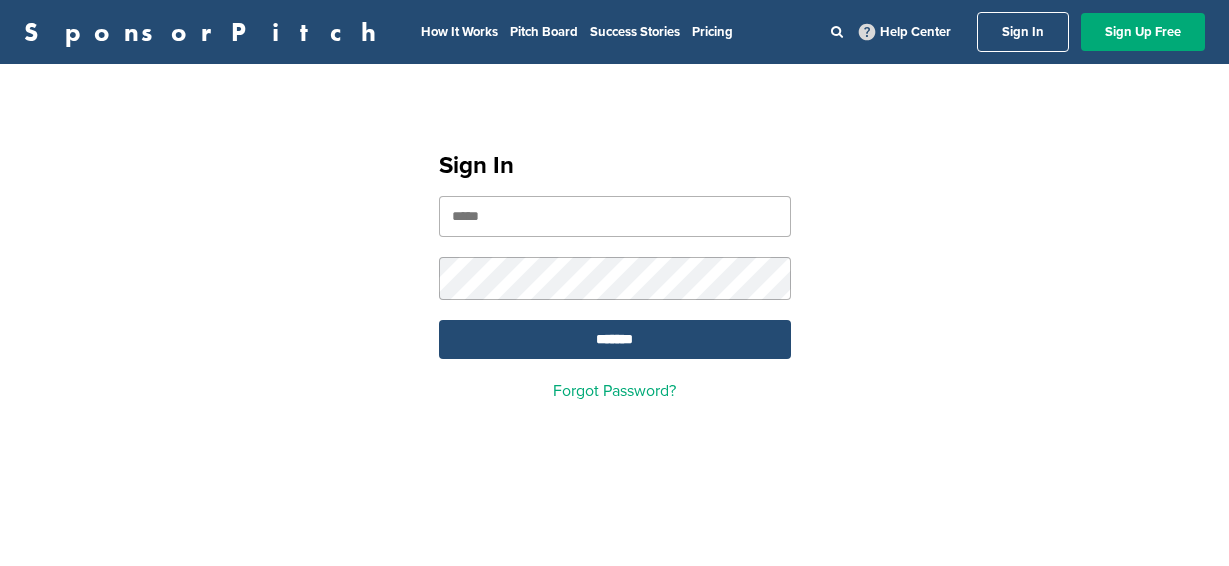scroll, scrollTop: 0, scrollLeft: 0, axis: both 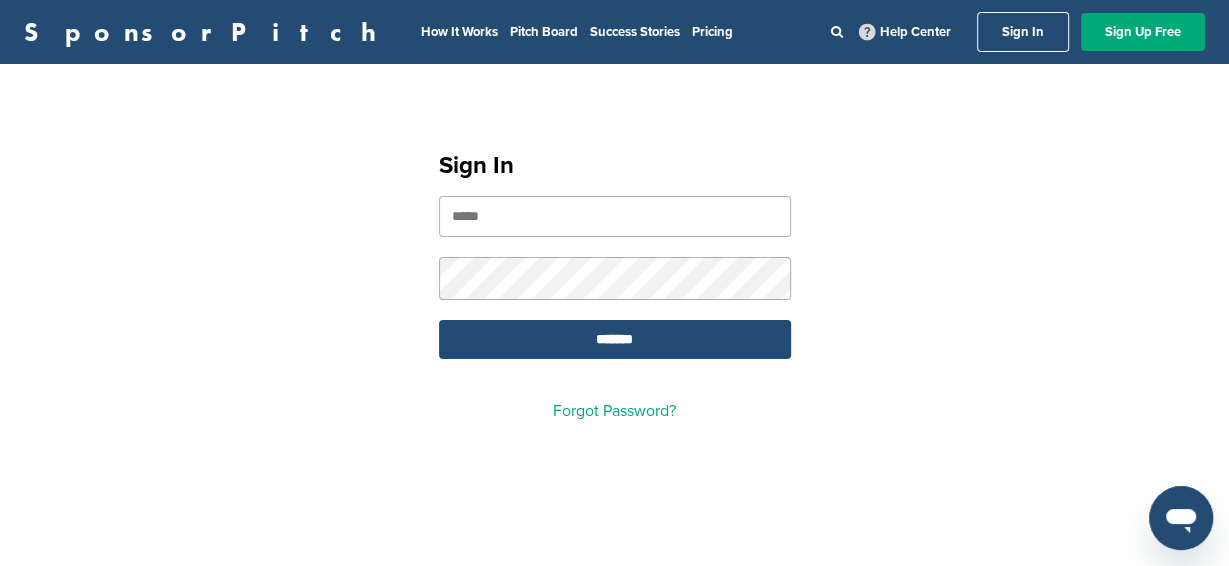 type on "**********" 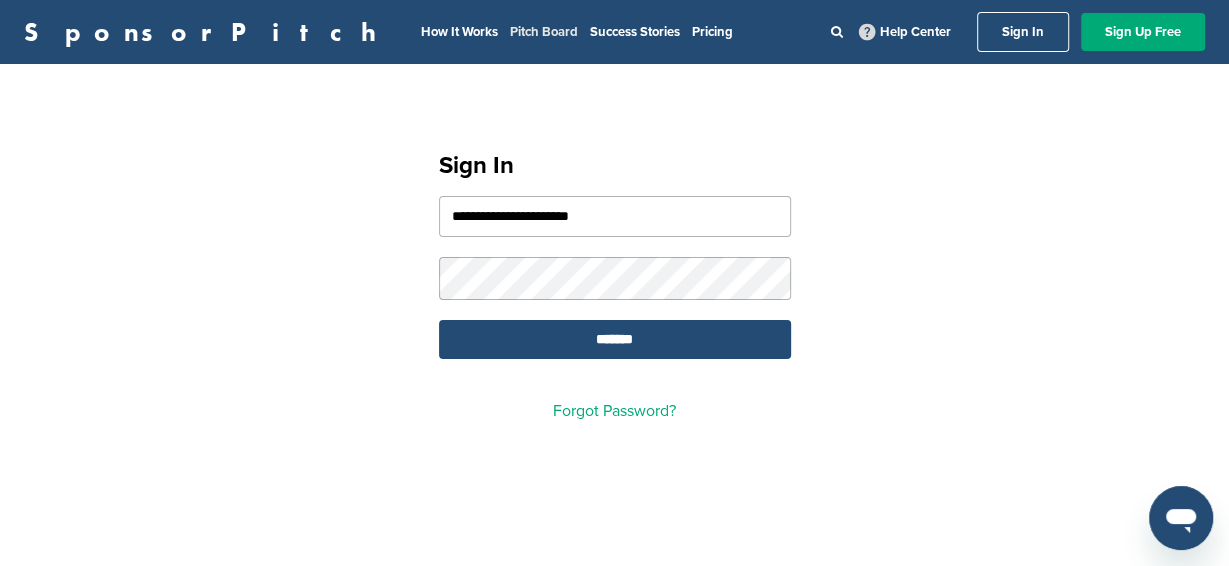 click on "Pitch Board" at bounding box center (544, 32) 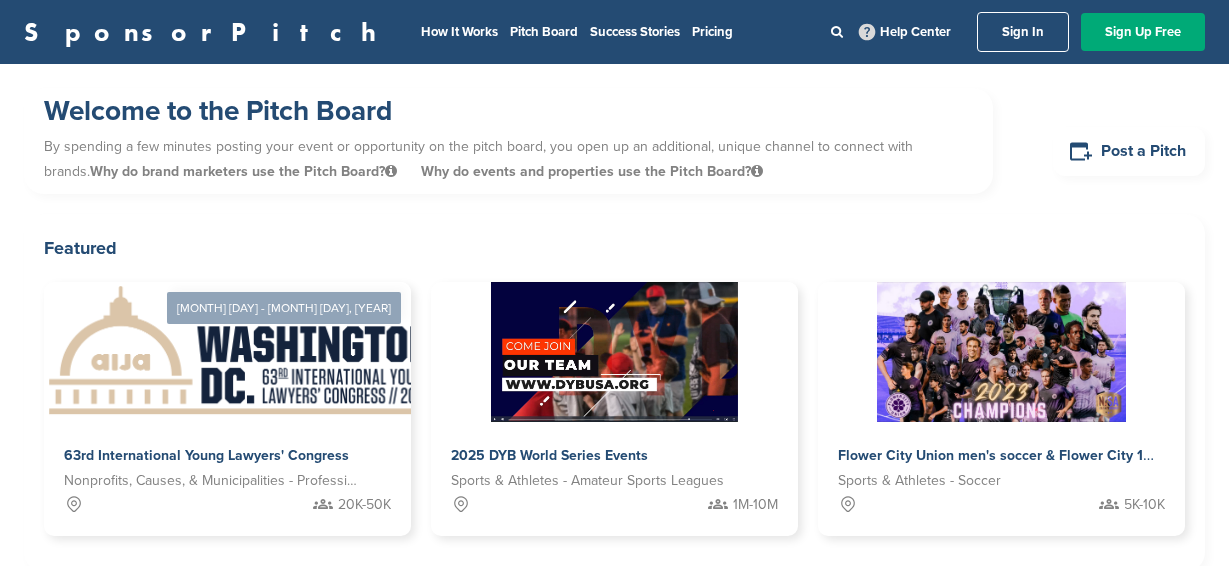 scroll, scrollTop: 0, scrollLeft: 0, axis: both 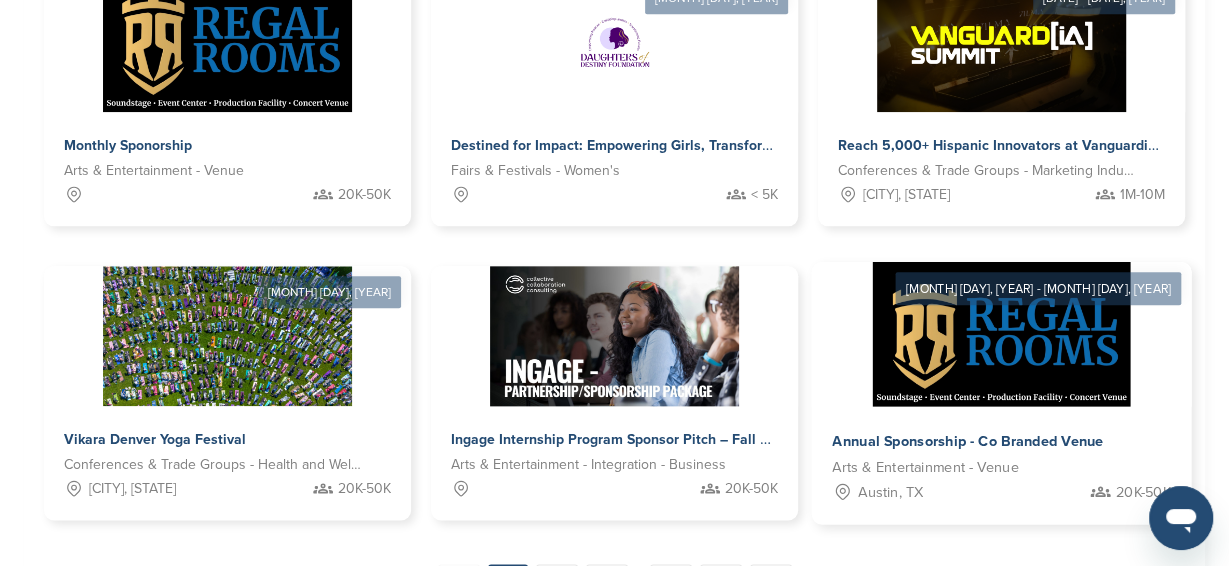 click on "Annual Sponsorship - Co Branded Venue" at bounding box center [967, 442] 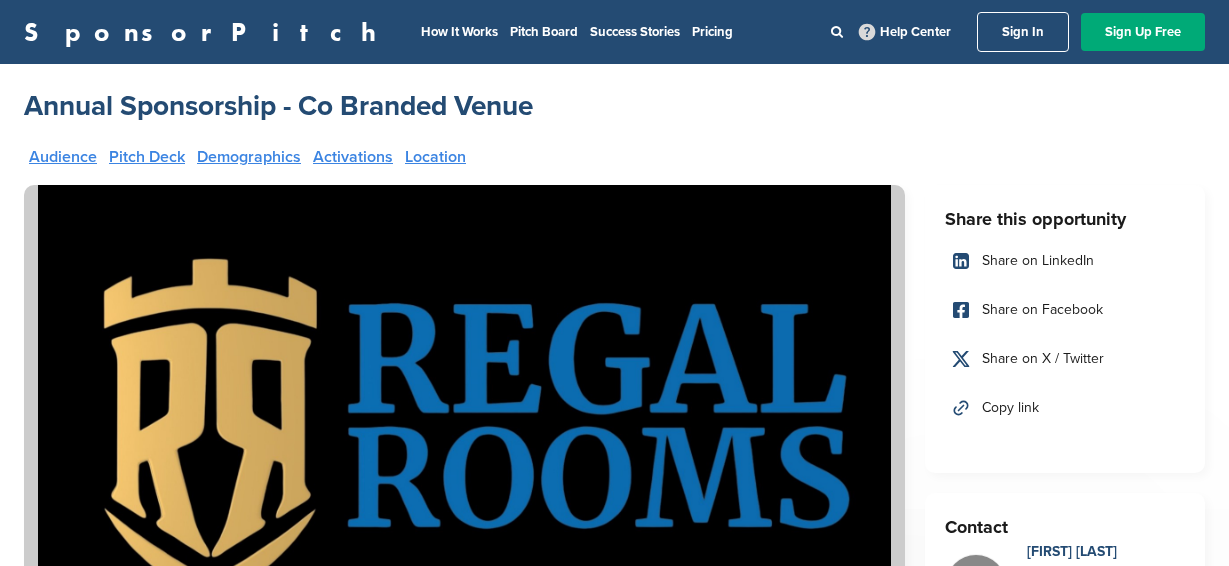scroll, scrollTop: 0, scrollLeft: 0, axis: both 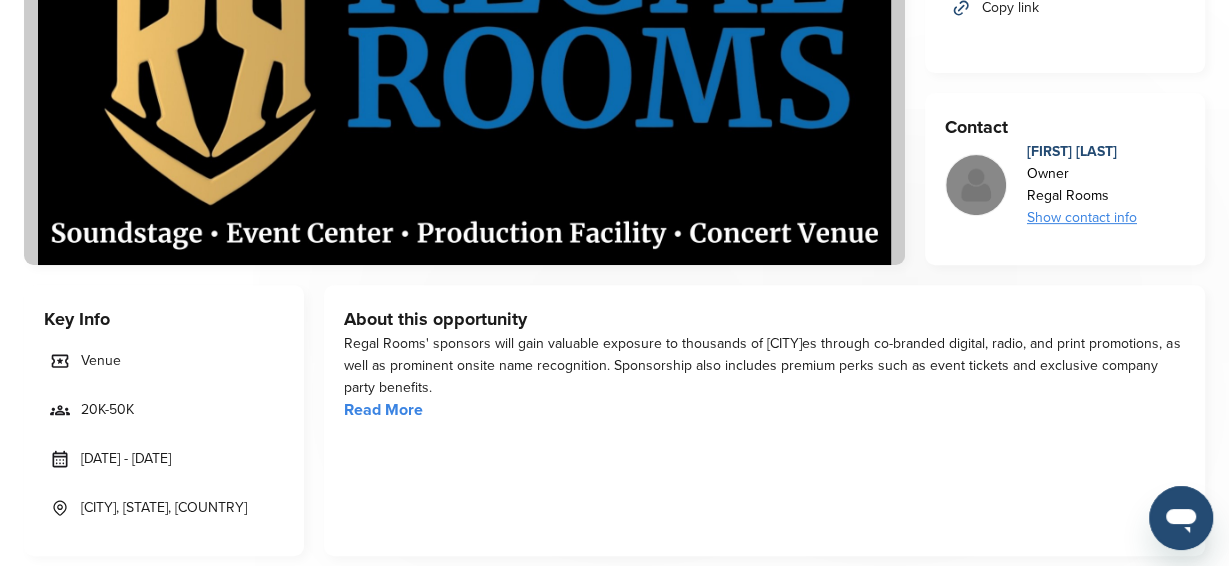 click on "Read More" at bounding box center [383, 410] 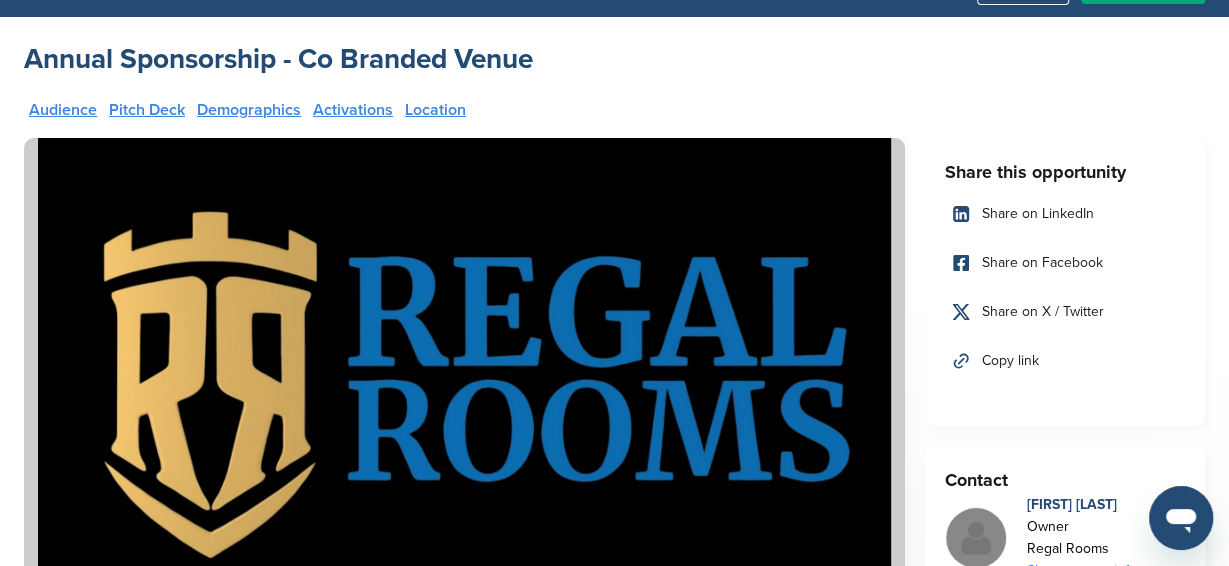scroll, scrollTop: 0, scrollLeft: 0, axis: both 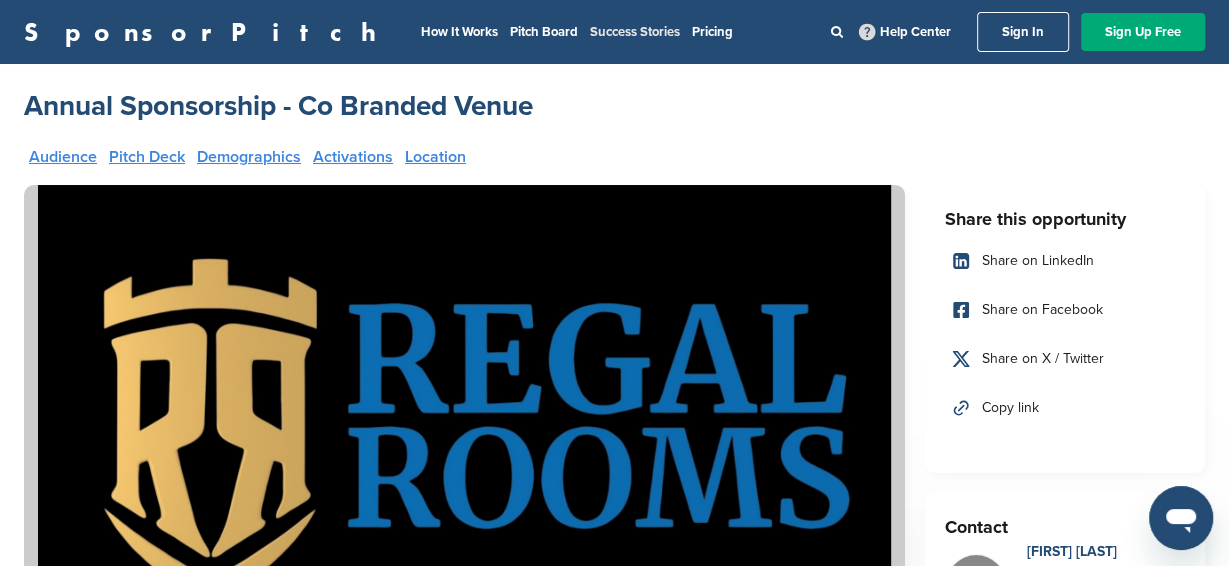 click on "Success Stories" at bounding box center [635, 32] 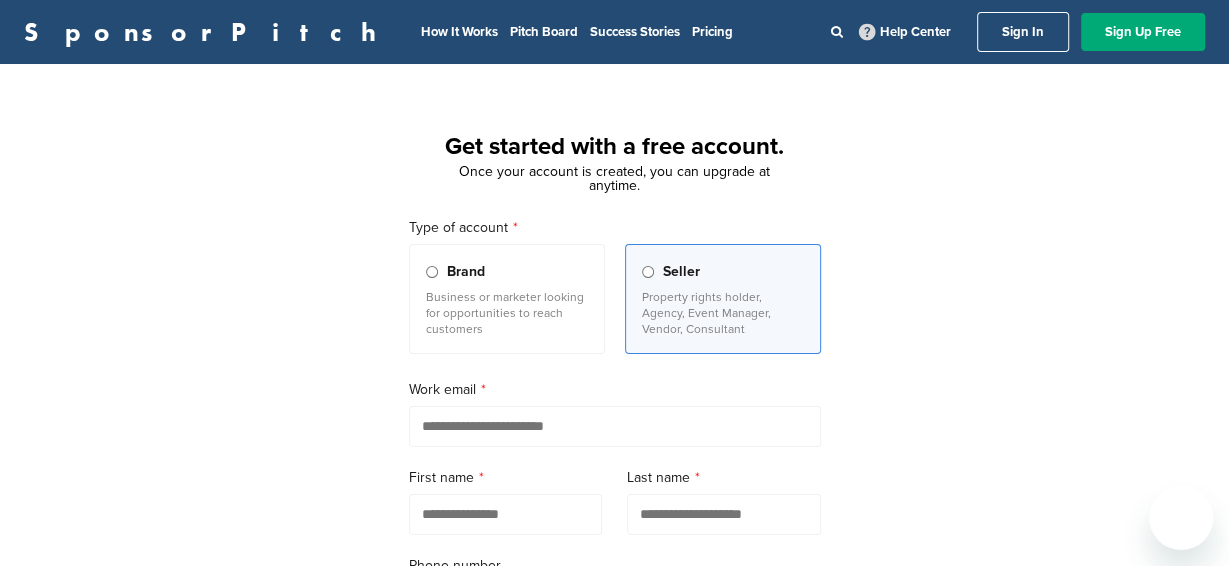 scroll, scrollTop: 6, scrollLeft: 0, axis: vertical 